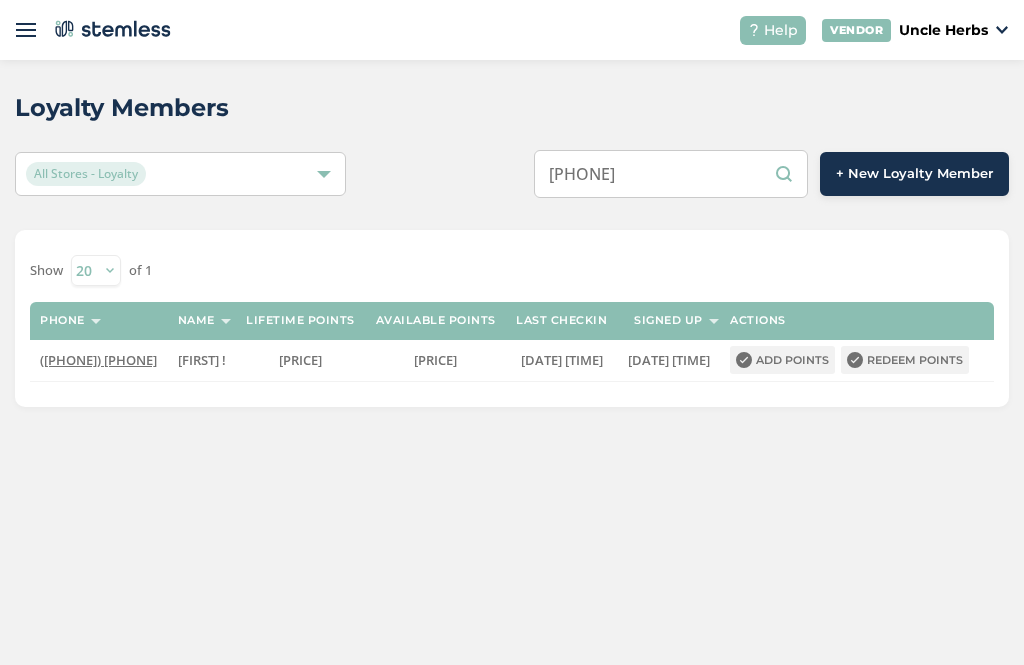 scroll, scrollTop: 0, scrollLeft: 0, axis: both 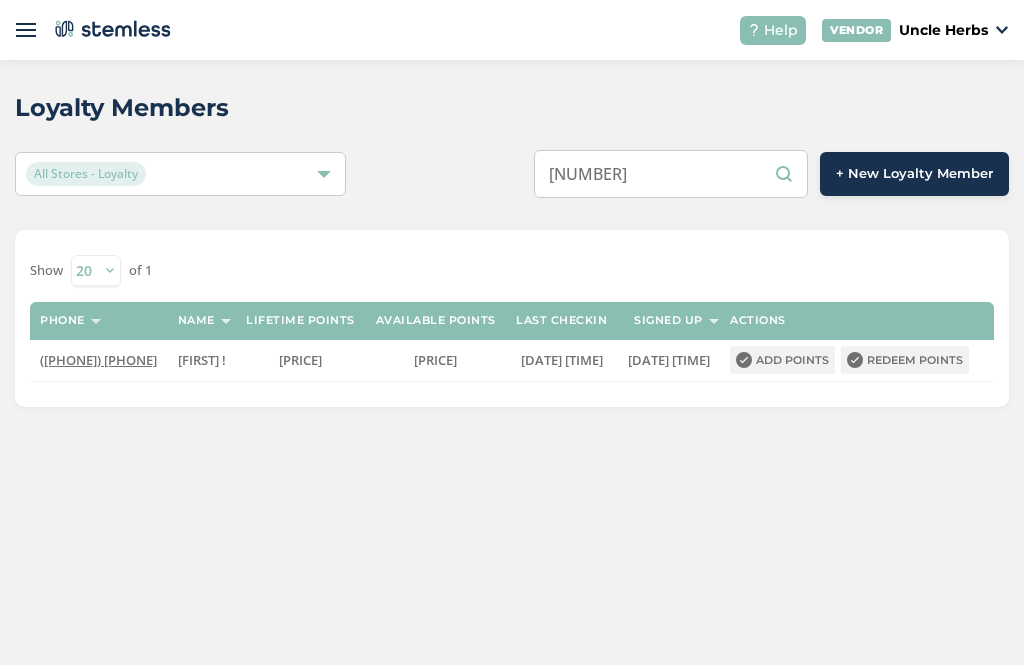 type on "9" 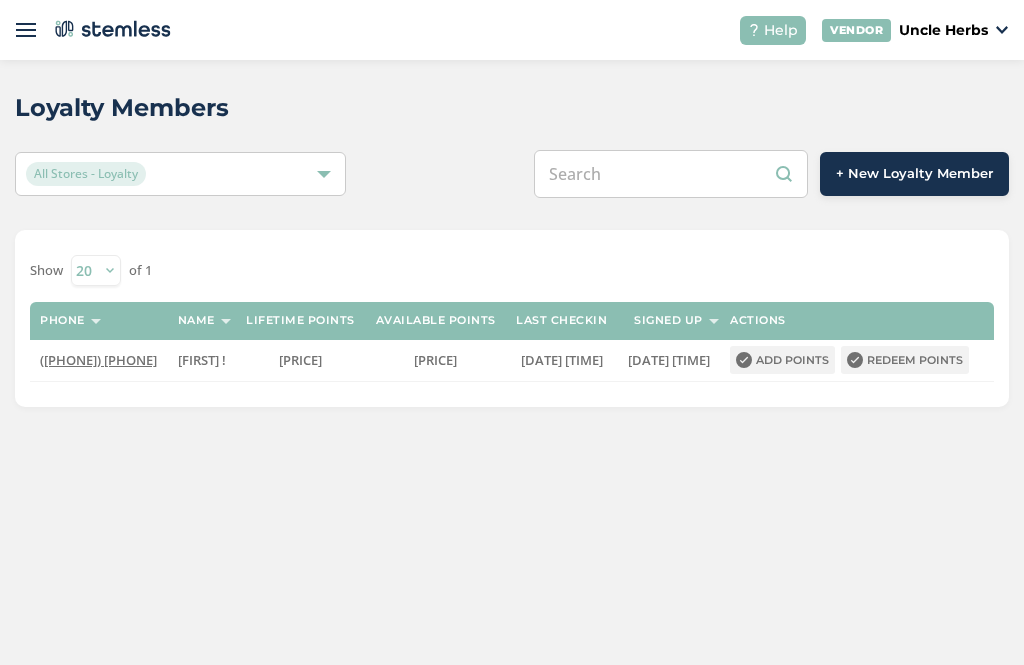click at bounding box center [671, 174] 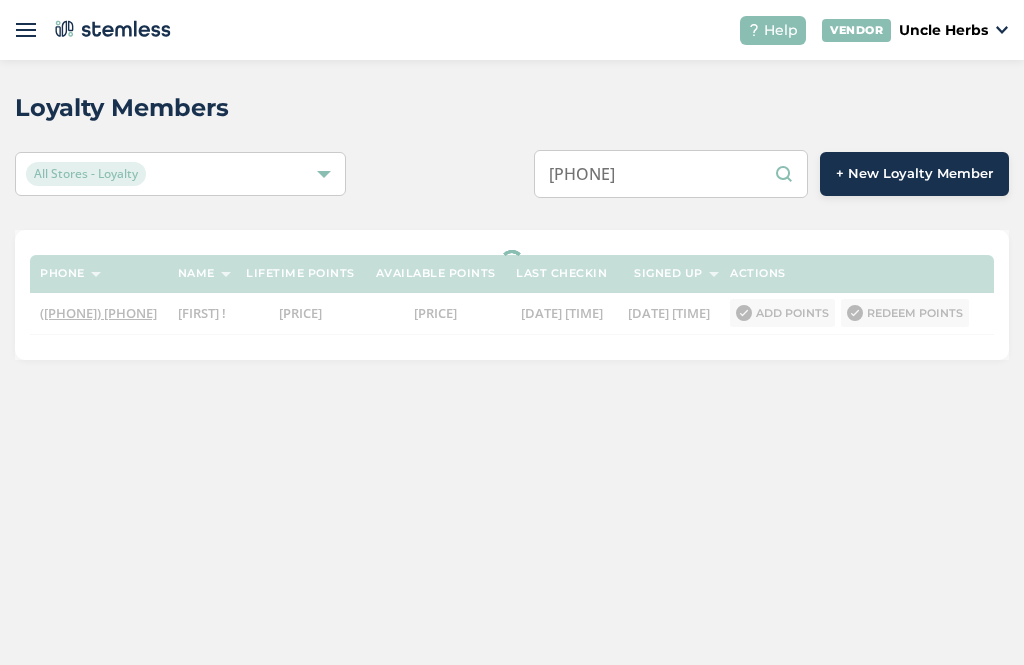 type on "[PHONE]" 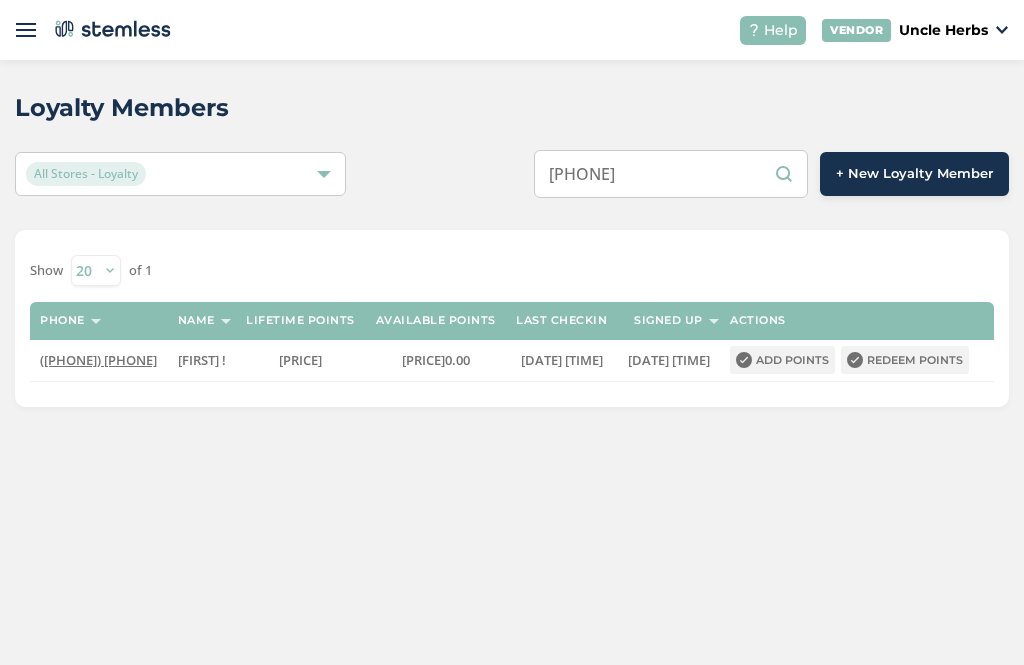 click on "[PHONE]" at bounding box center (671, 174) 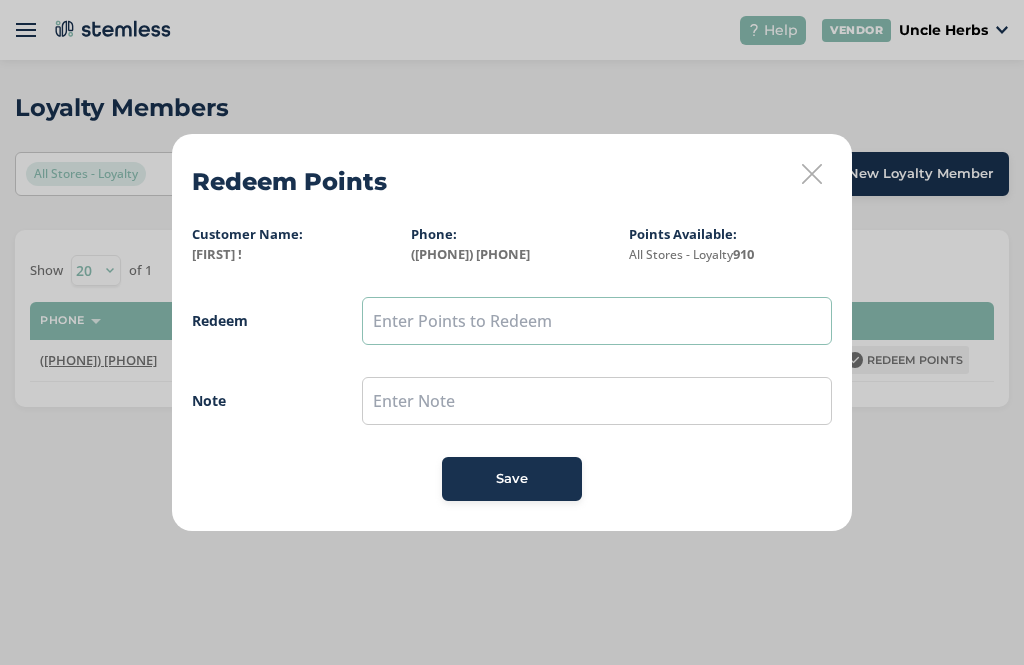 click at bounding box center (597, 321) 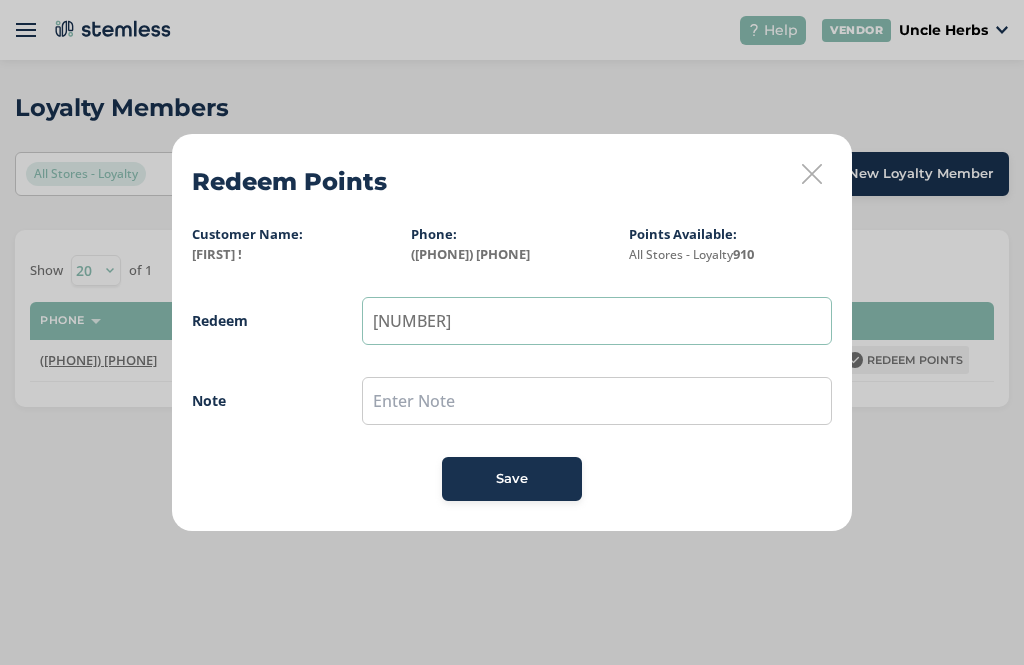 type on "[NUMBER]" 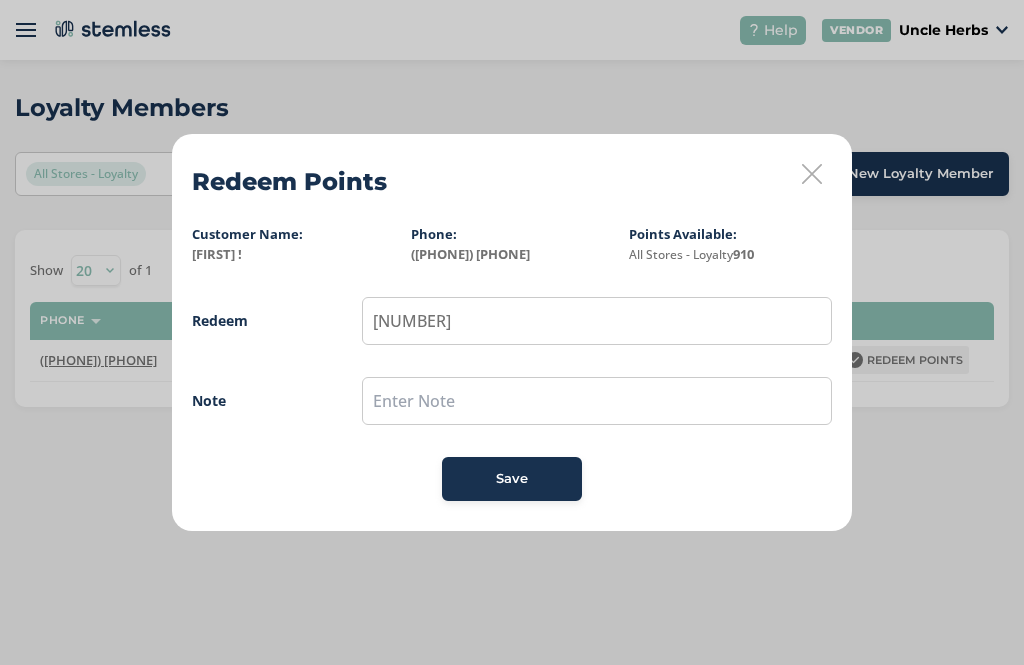 click on "Save" at bounding box center [512, 479] 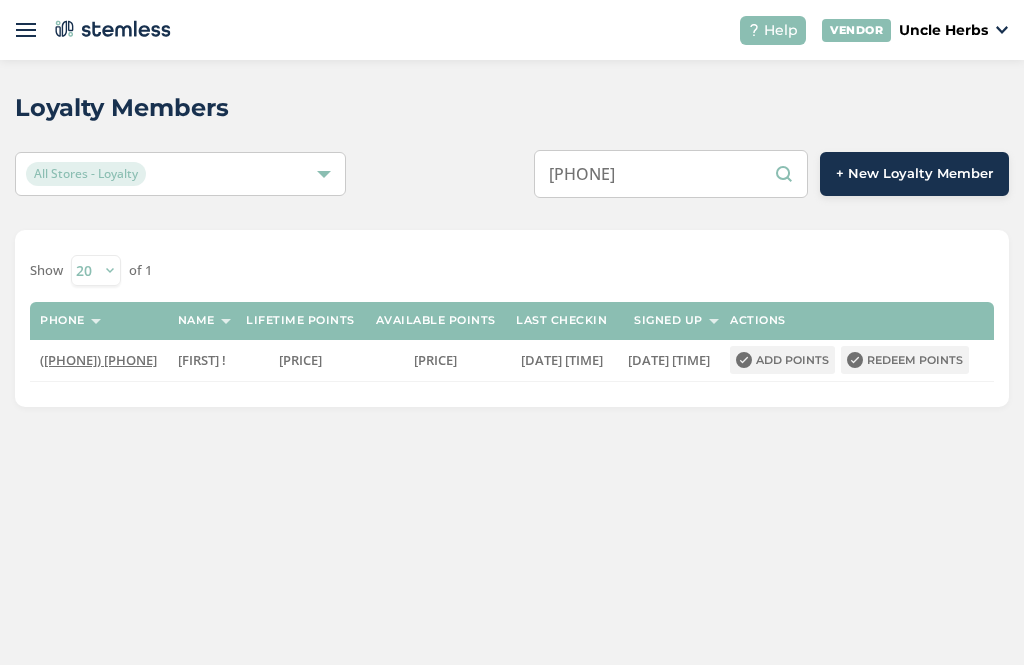 click on "[PHONE]" at bounding box center [671, 174] 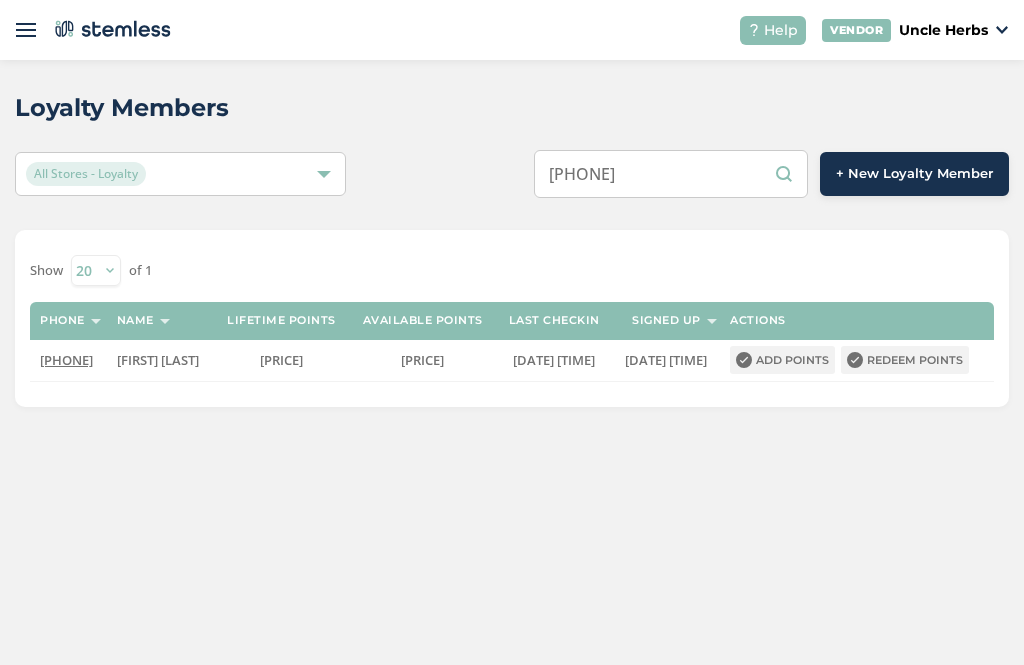 click on "[PHONE]" at bounding box center [671, 174] 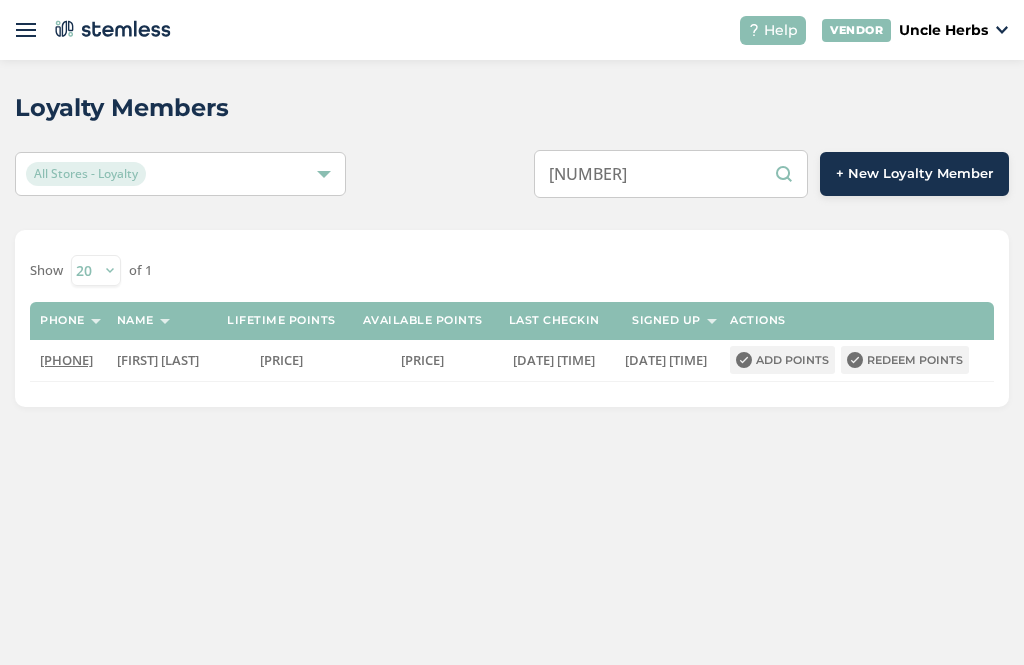 type on "9" 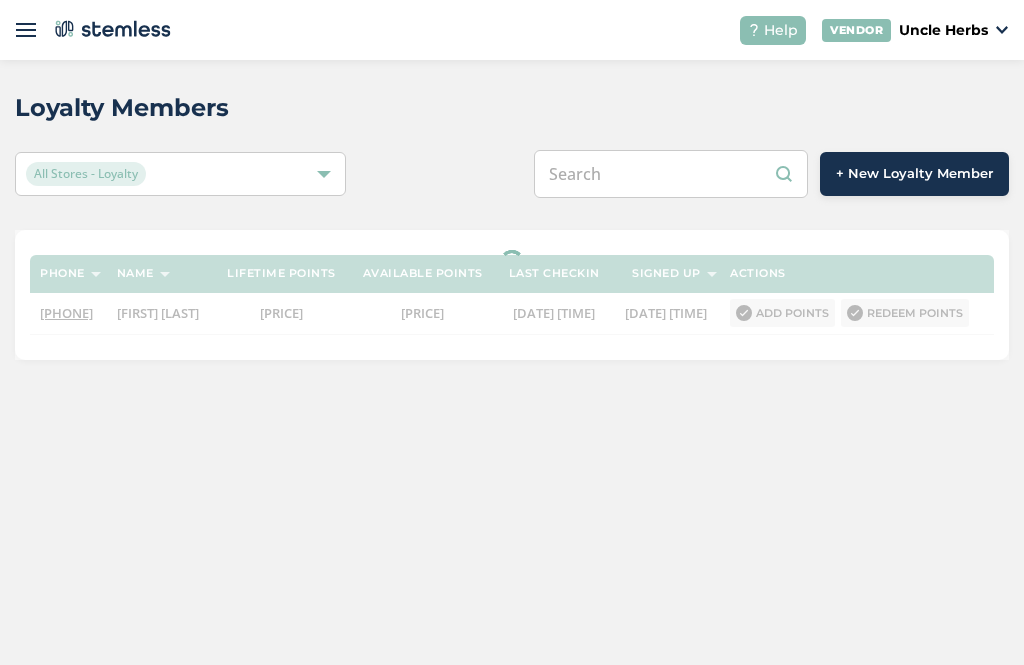 click at bounding box center (671, 174) 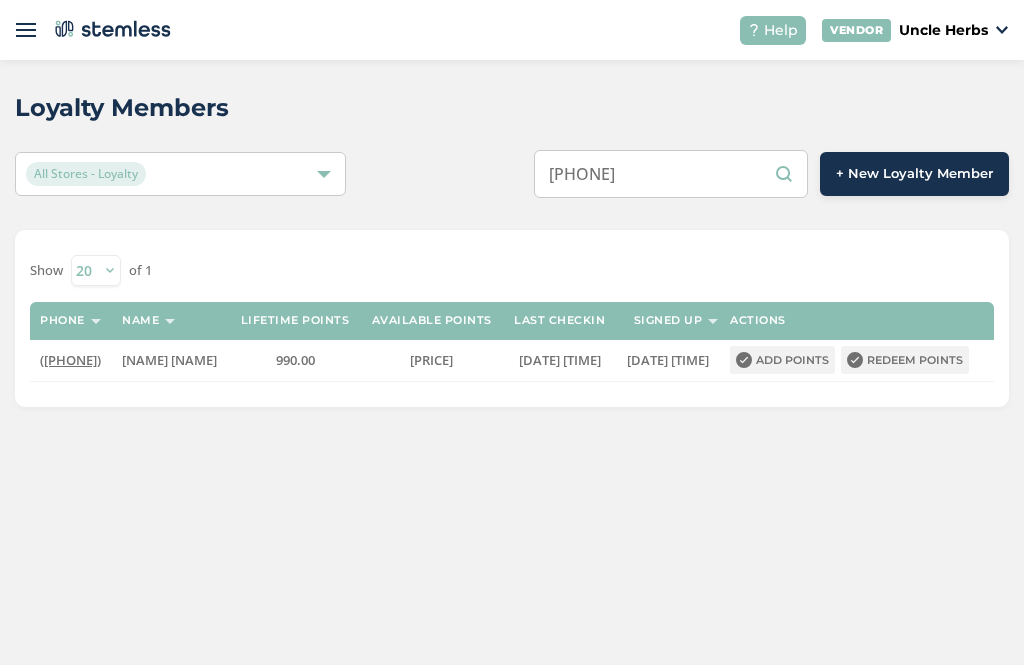 click on "[PHONE]" at bounding box center (671, 174) 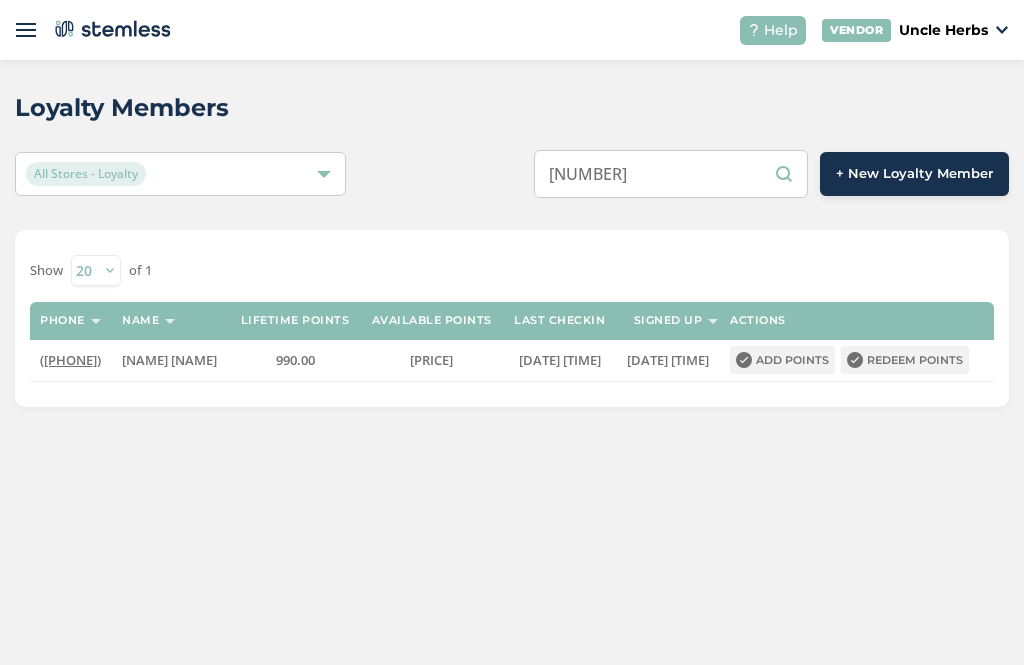 type on "9" 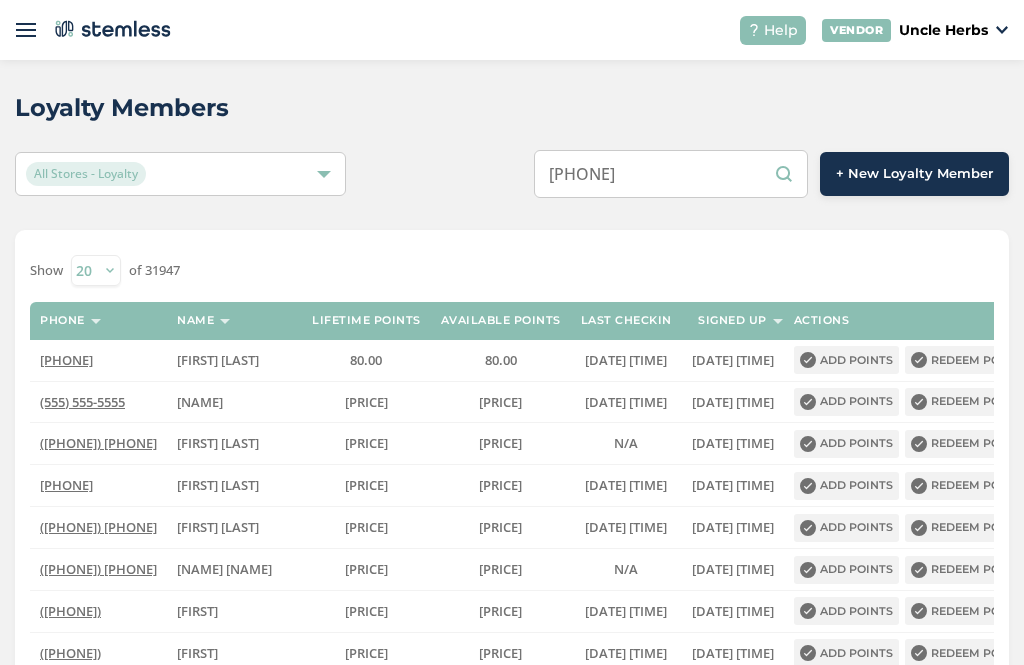 click on "[PHONE]" at bounding box center (671, 174) 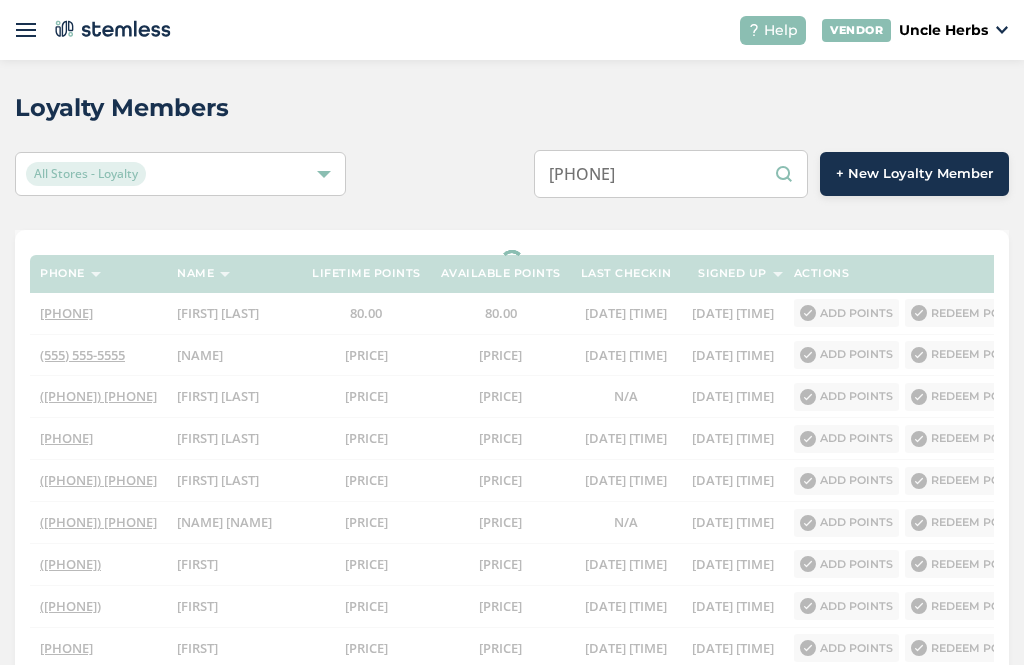 click on "[PHONE]" at bounding box center (671, 174) 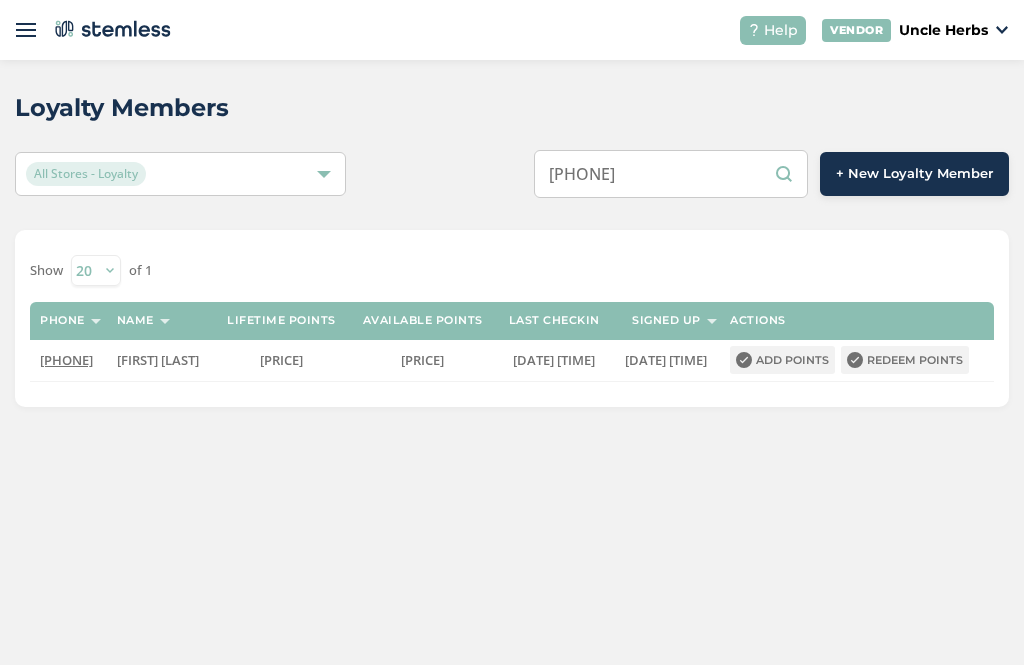 click on "[PHONE]" at bounding box center (671, 174) 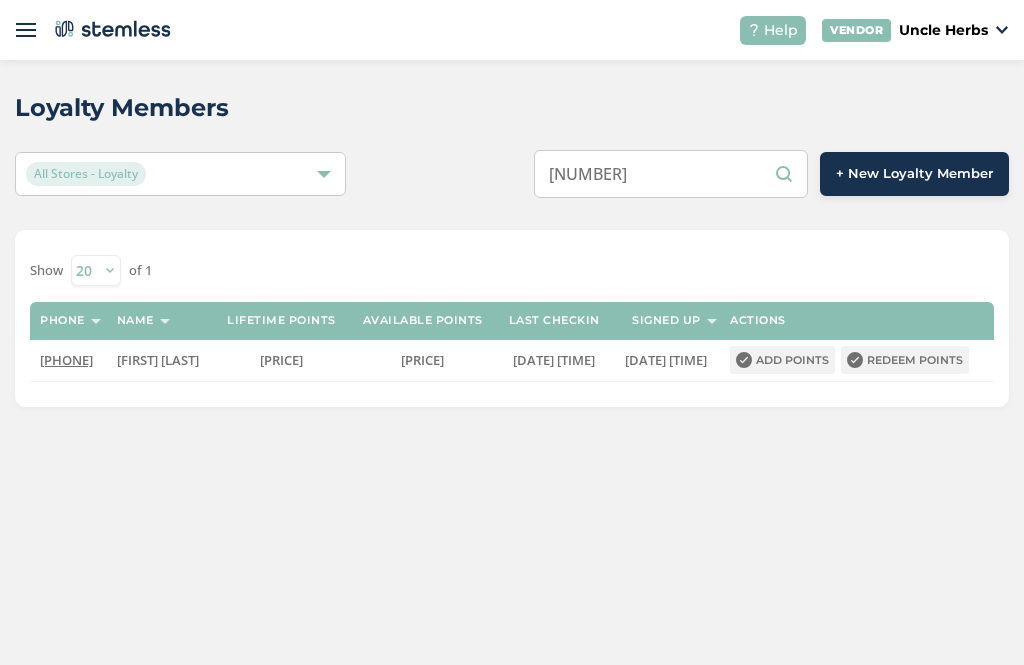 type on "5" 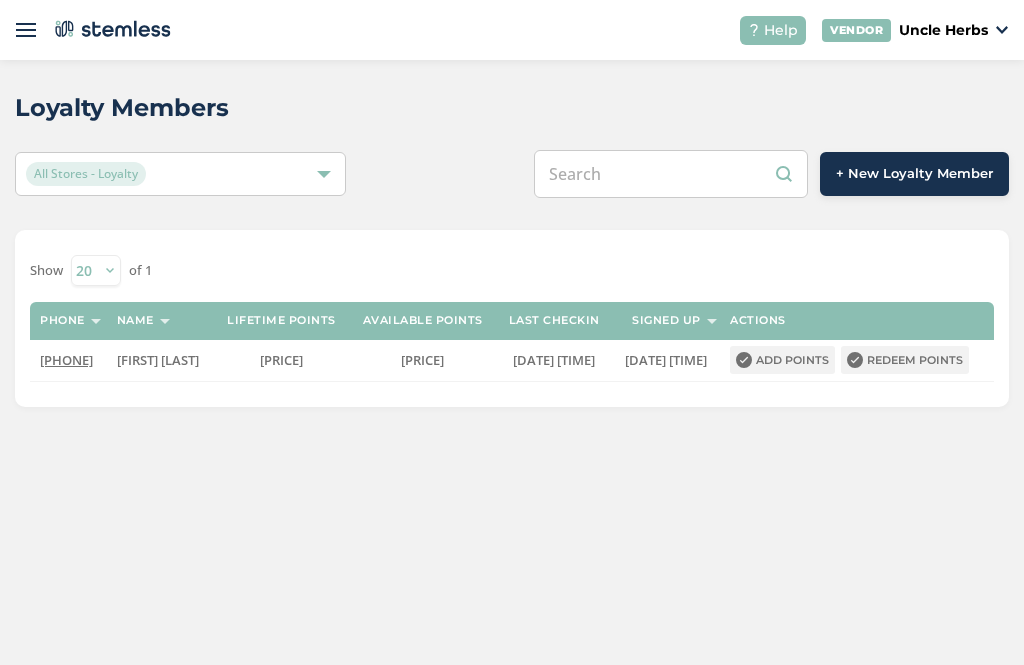 click at bounding box center (671, 174) 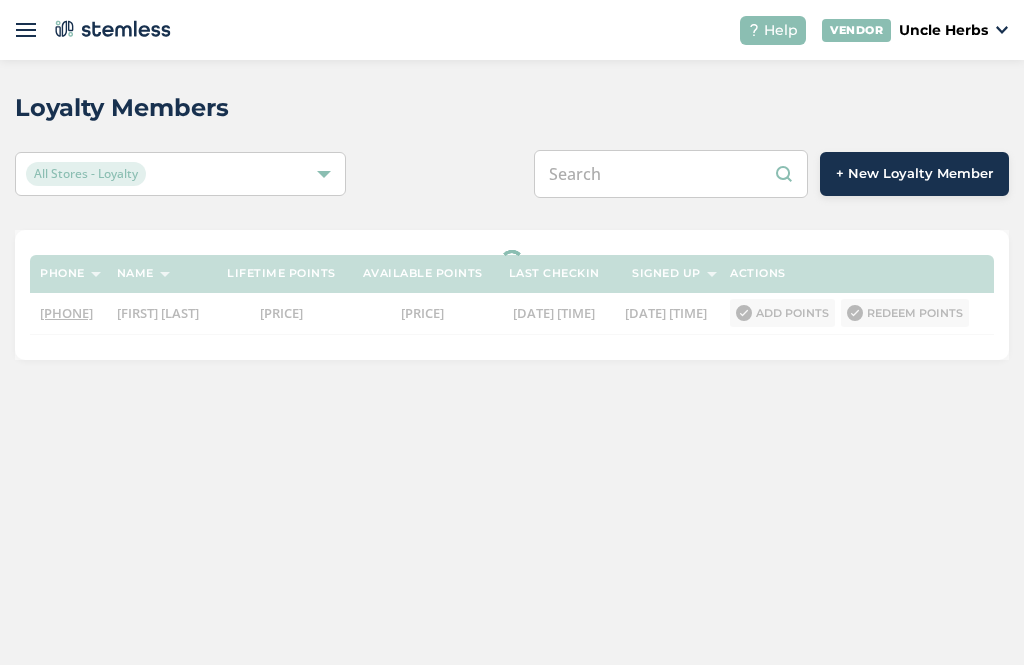 paste on "[PHONE]" 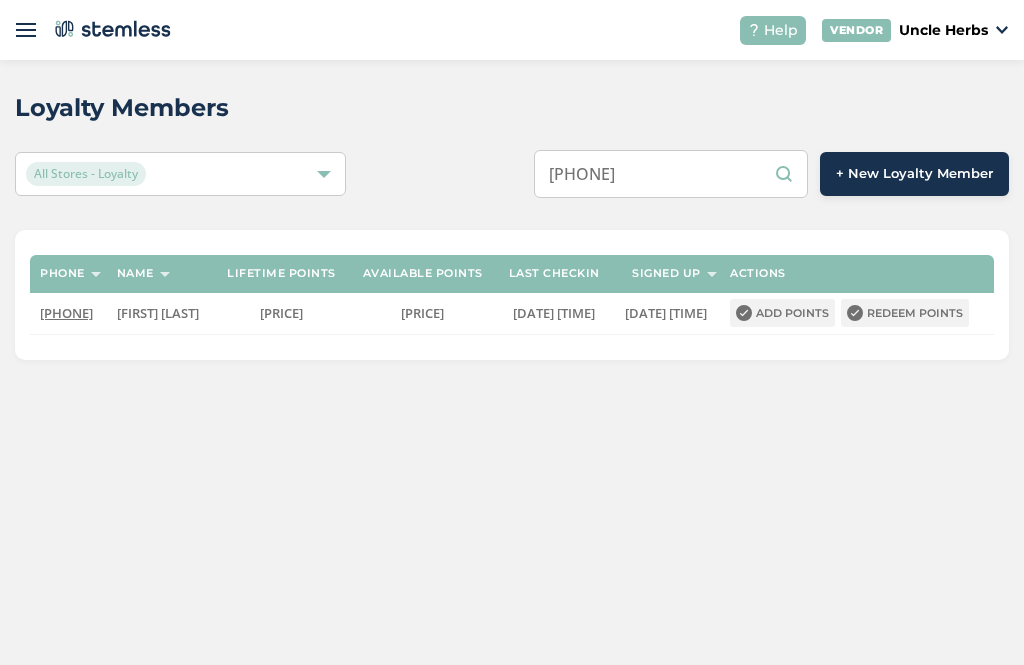 click on "[PHONE]" at bounding box center (671, 174) 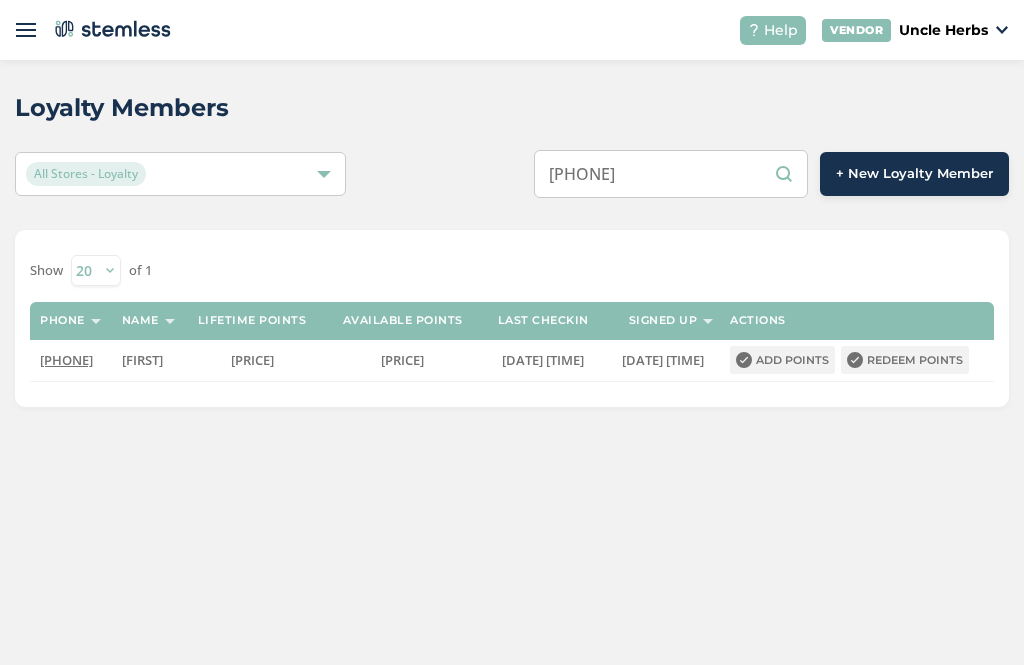 click on "[PHONE]" at bounding box center [671, 174] 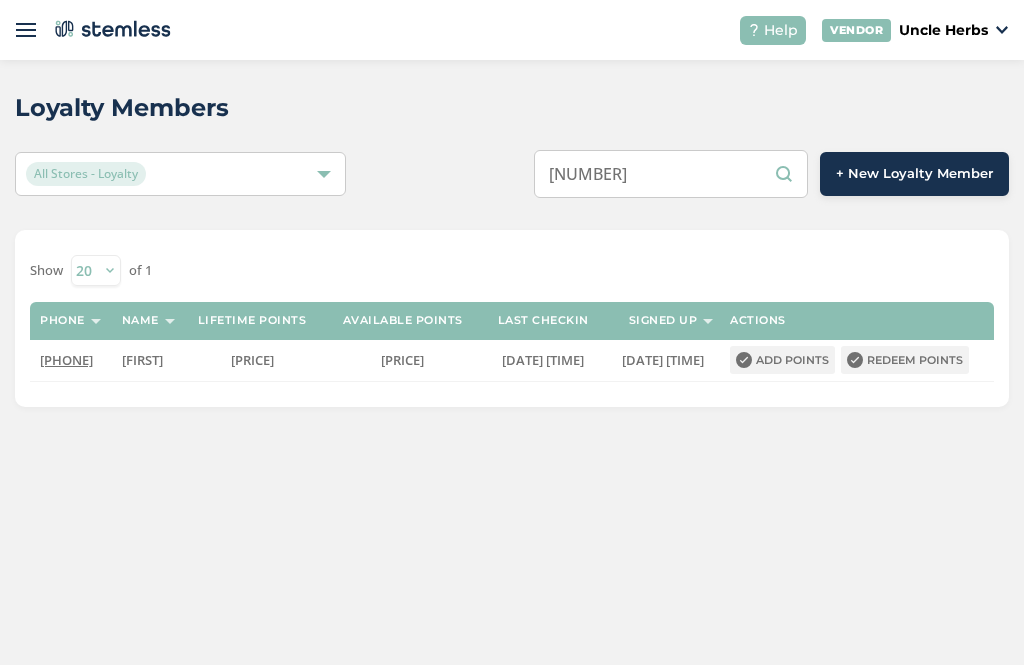 type on "9" 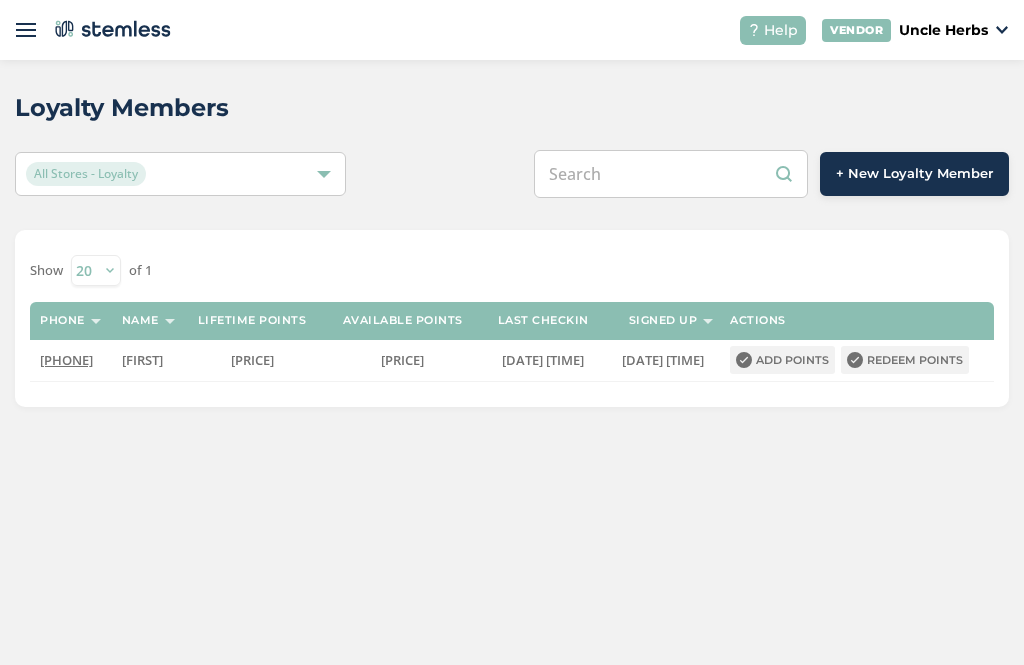 click at bounding box center [671, 174] 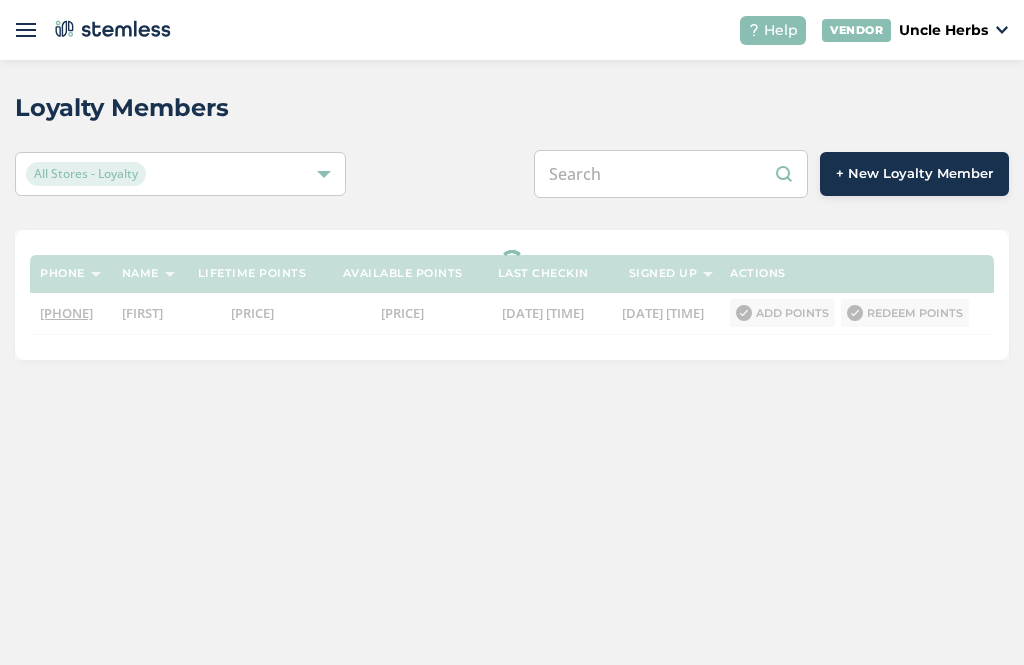 paste on "[PHONE]" 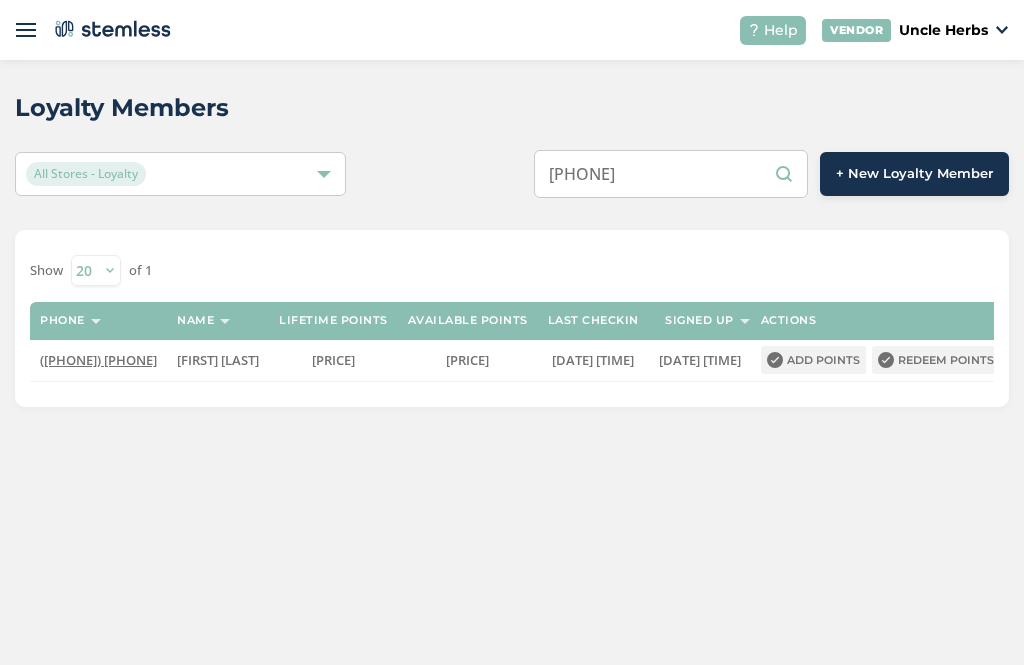 click on "[PHONE]" at bounding box center [671, 174] 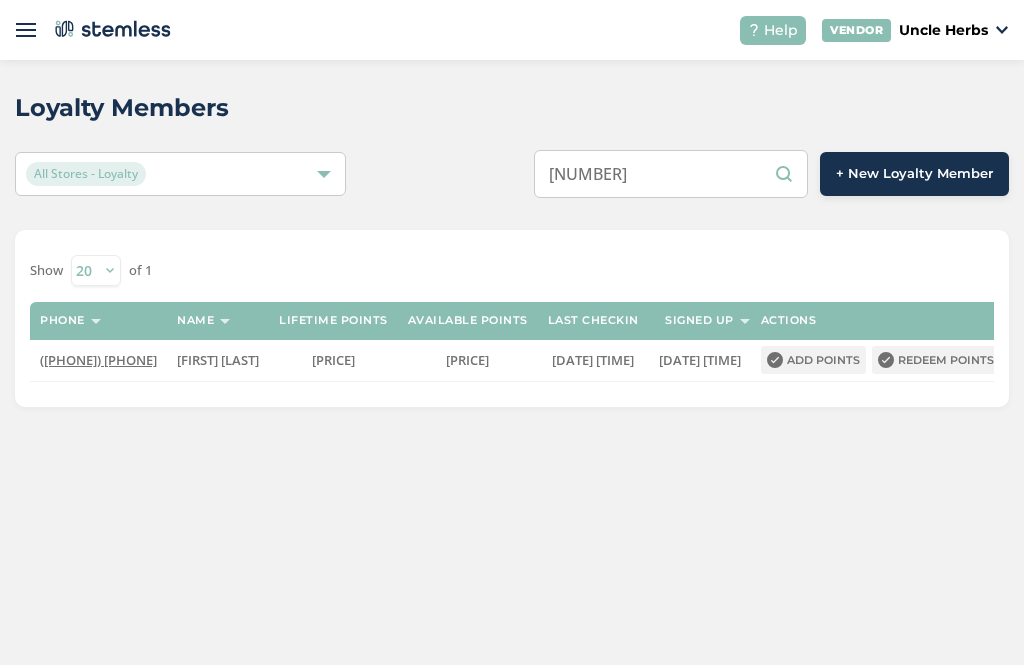 type on "9" 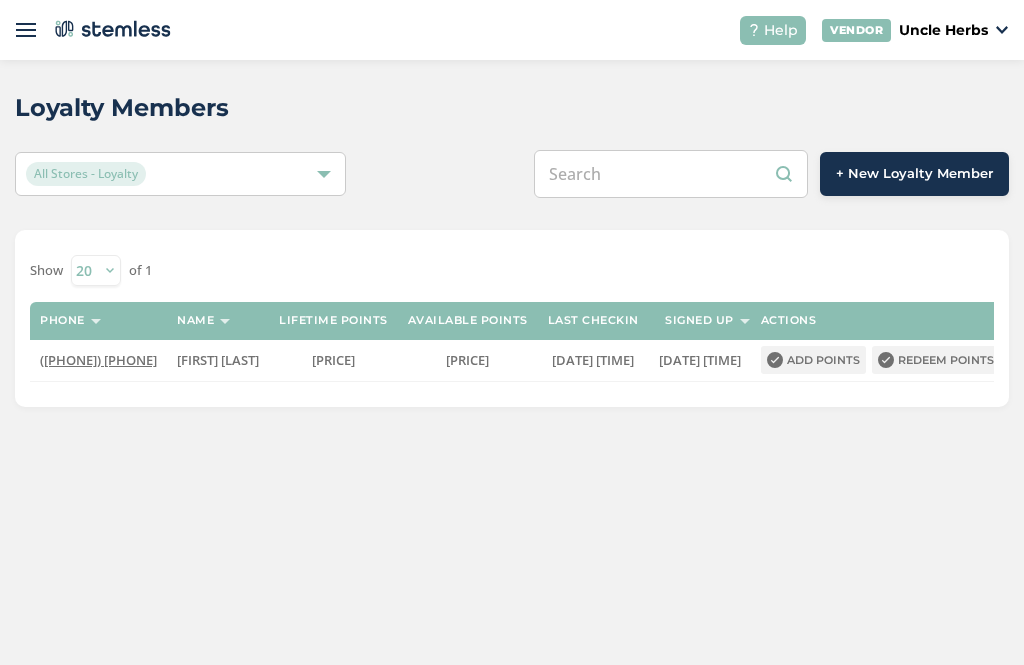 click at bounding box center [671, 174] 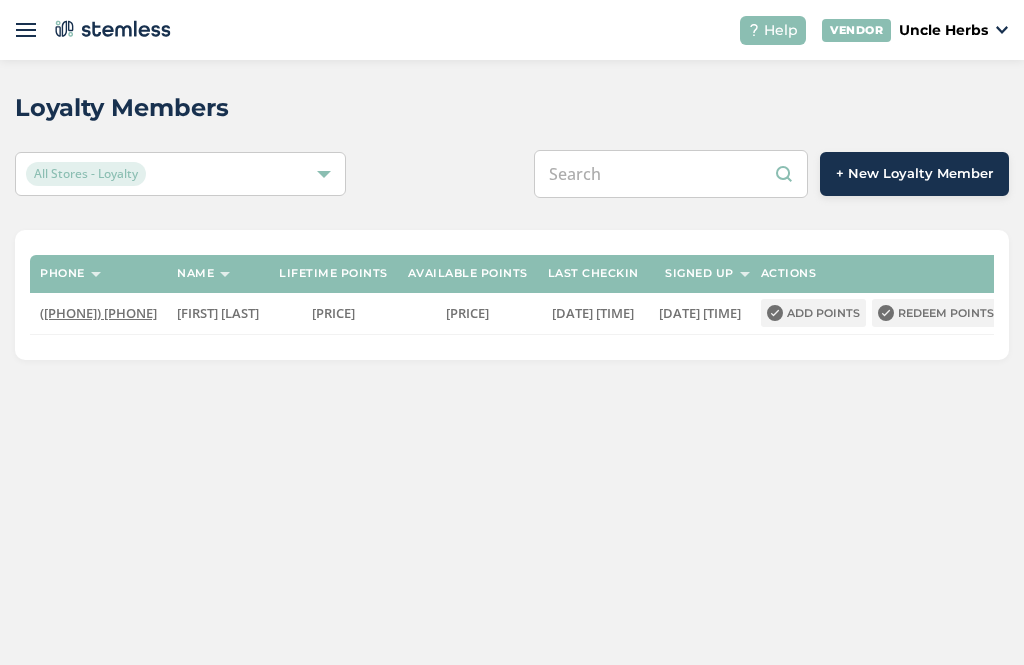 click at bounding box center [671, 174] 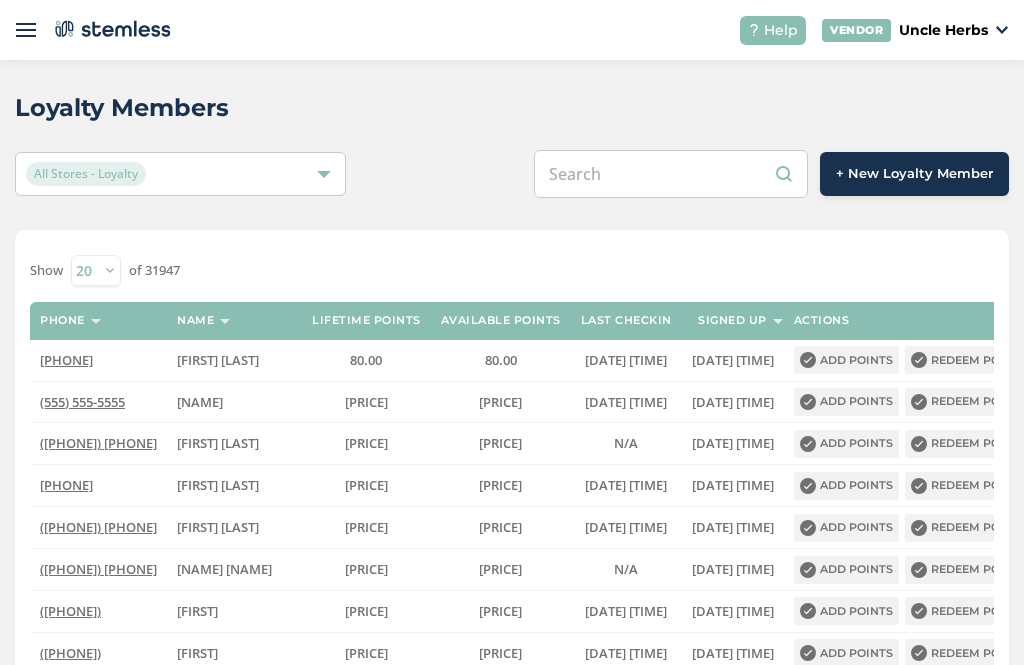 click at bounding box center [671, 174] 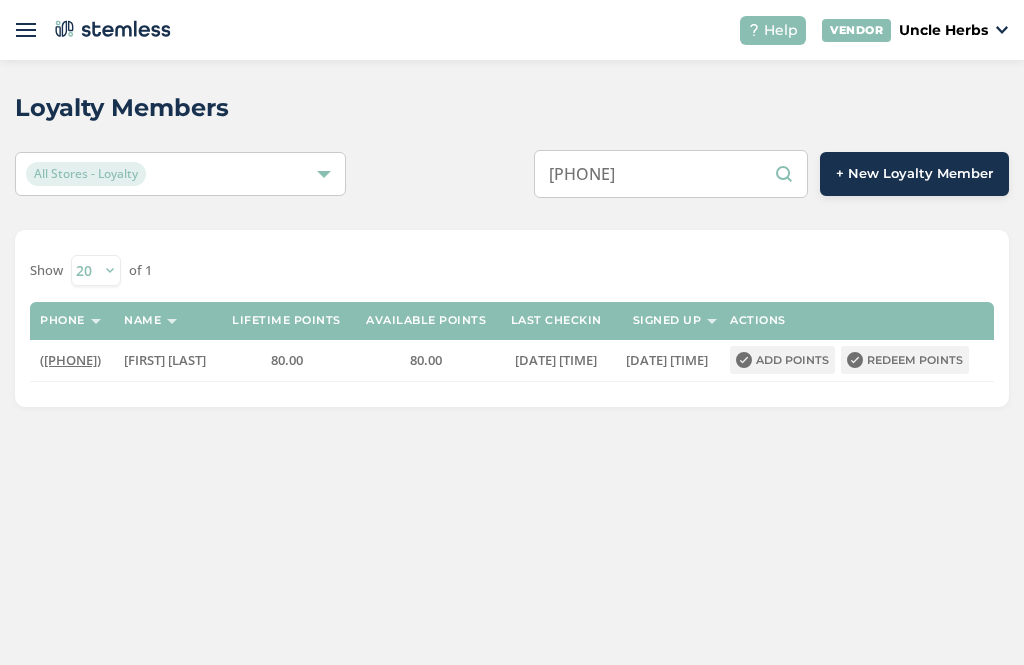 click on "[PHONE]" at bounding box center [671, 174] 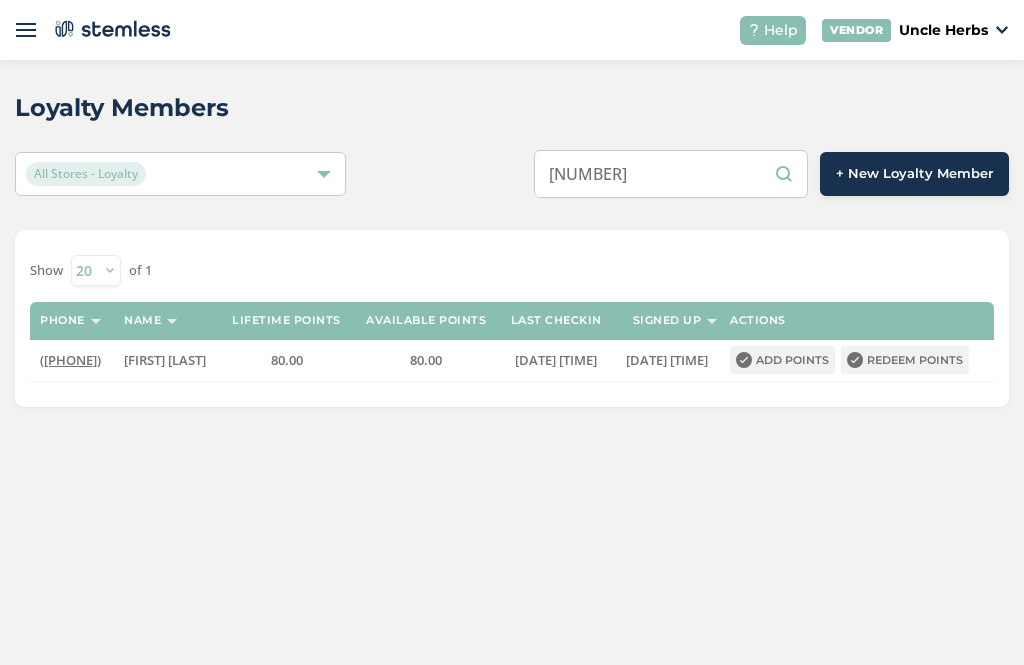 type on "9" 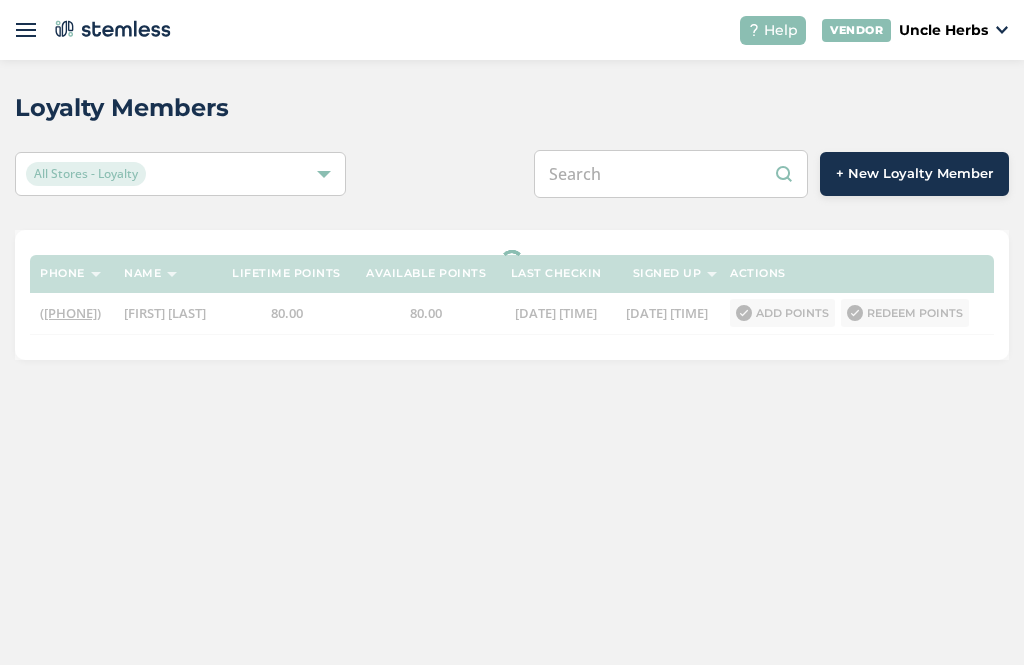 click at bounding box center (671, 174) 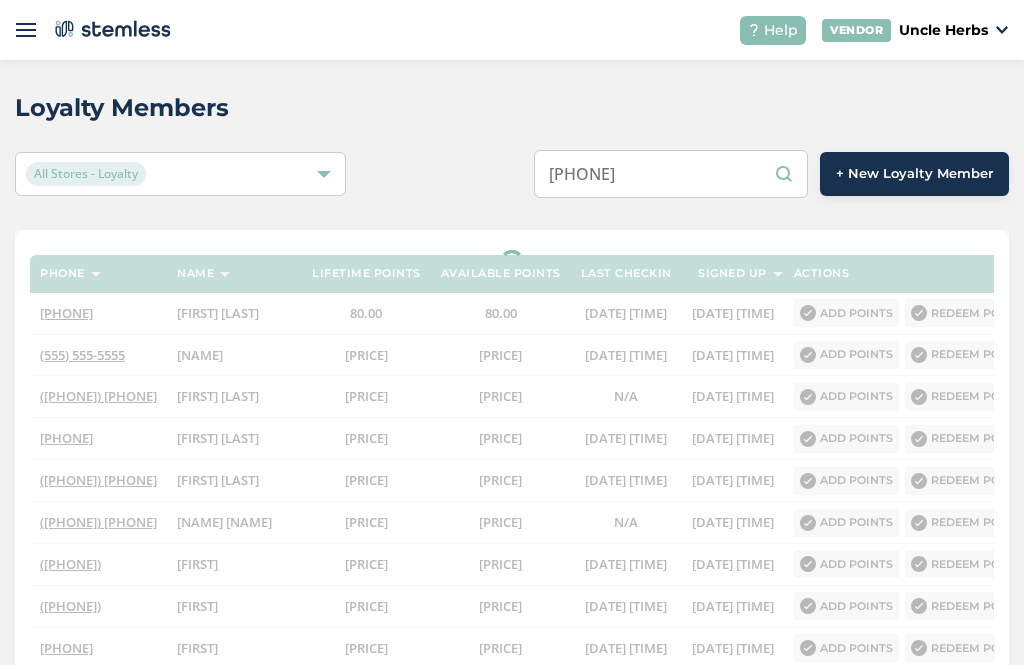click on "[PHONE]" at bounding box center (671, 174) 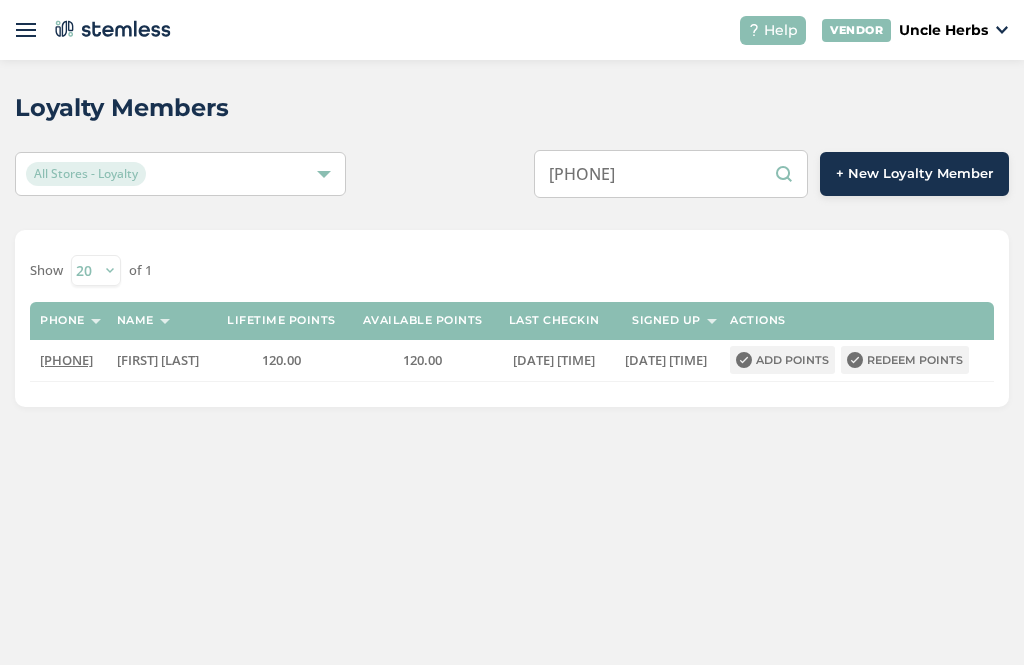 click on "Redeem points" at bounding box center [905, 360] 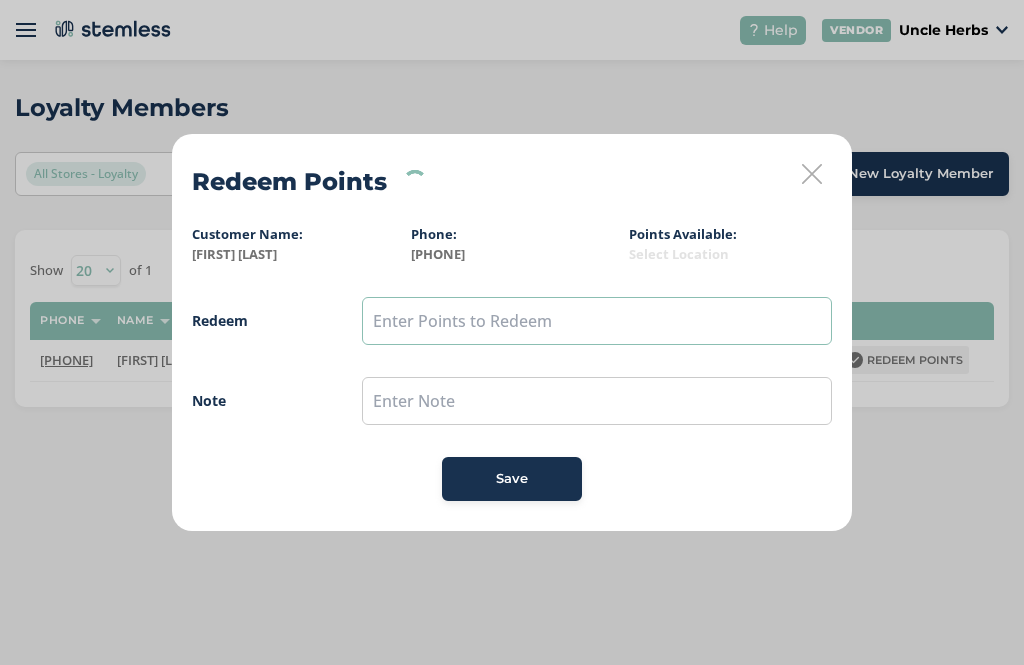 click at bounding box center [597, 321] 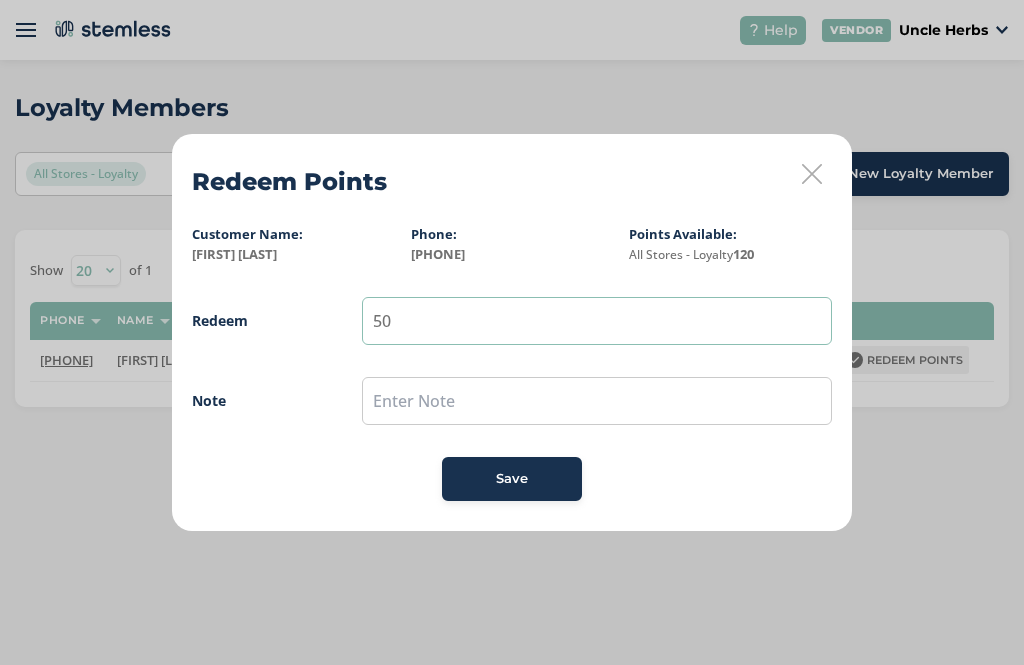type on "50" 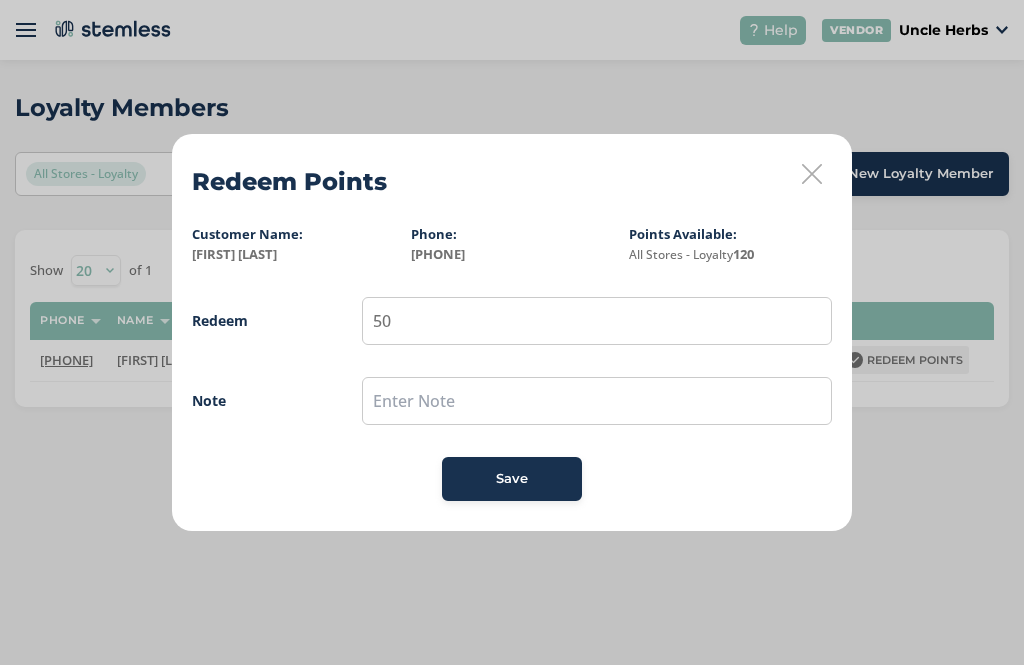 click on "Save" at bounding box center [512, 479] 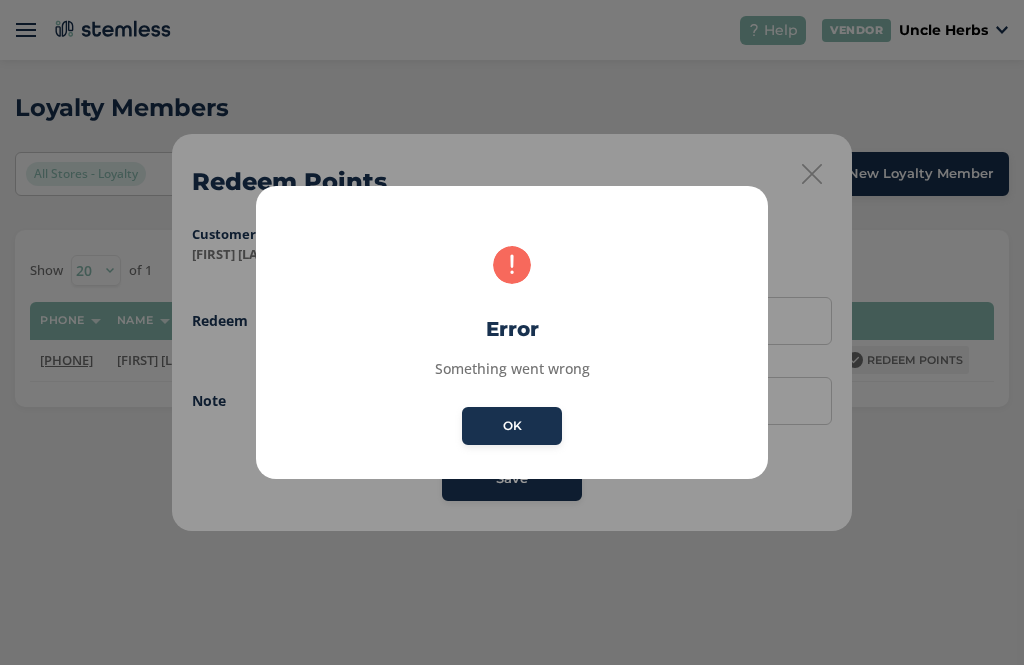 click on "OK" at bounding box center [512, 426] 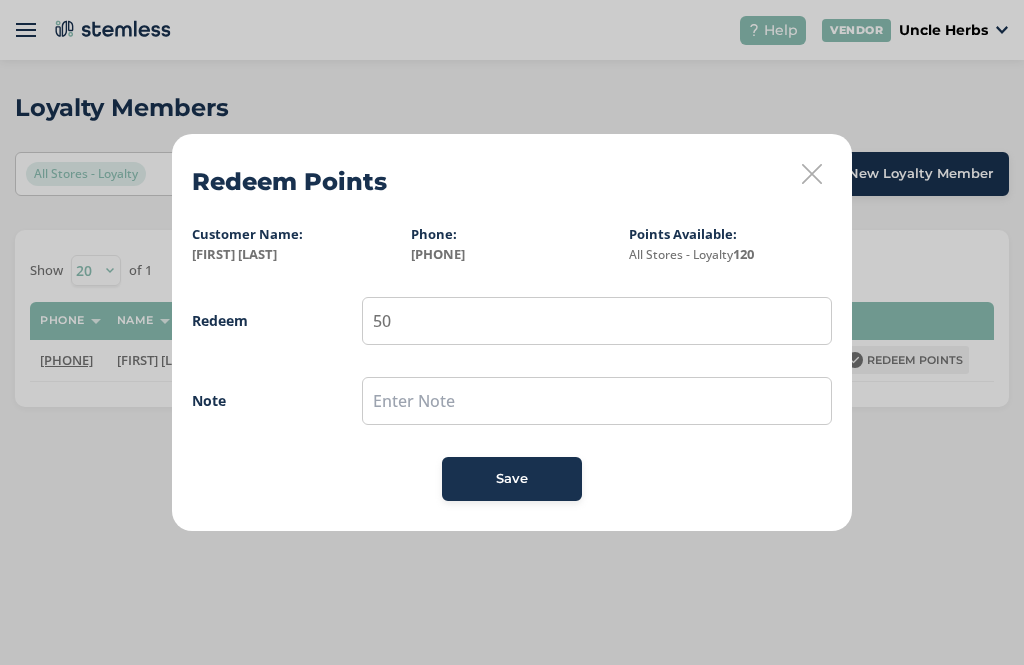 click at bounding box center [812, 174] 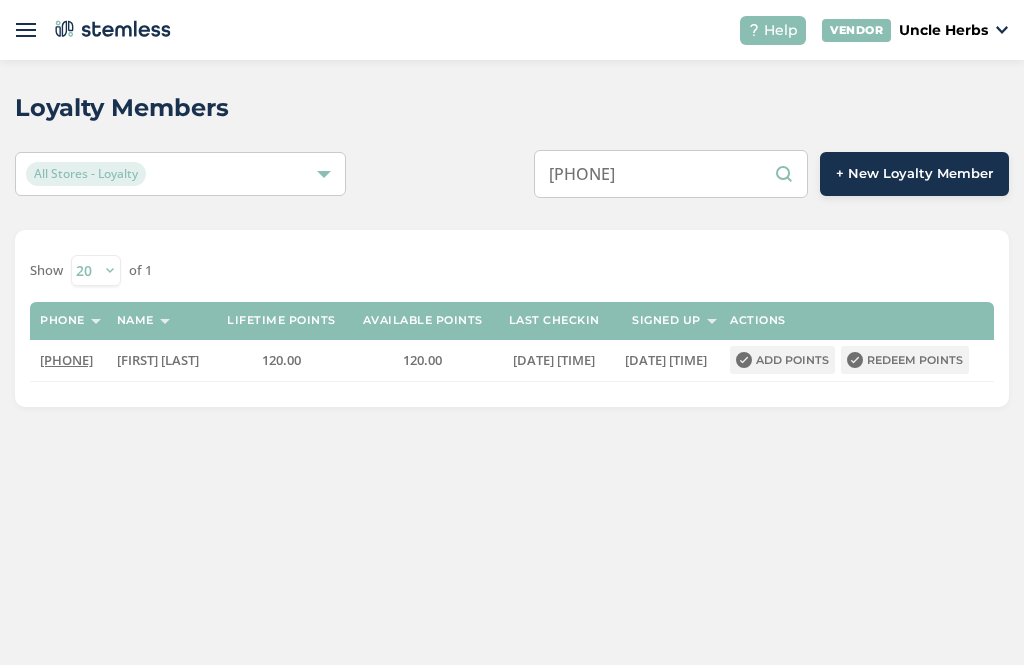 click on "[PHONE]" at bounding box center [671, 174] 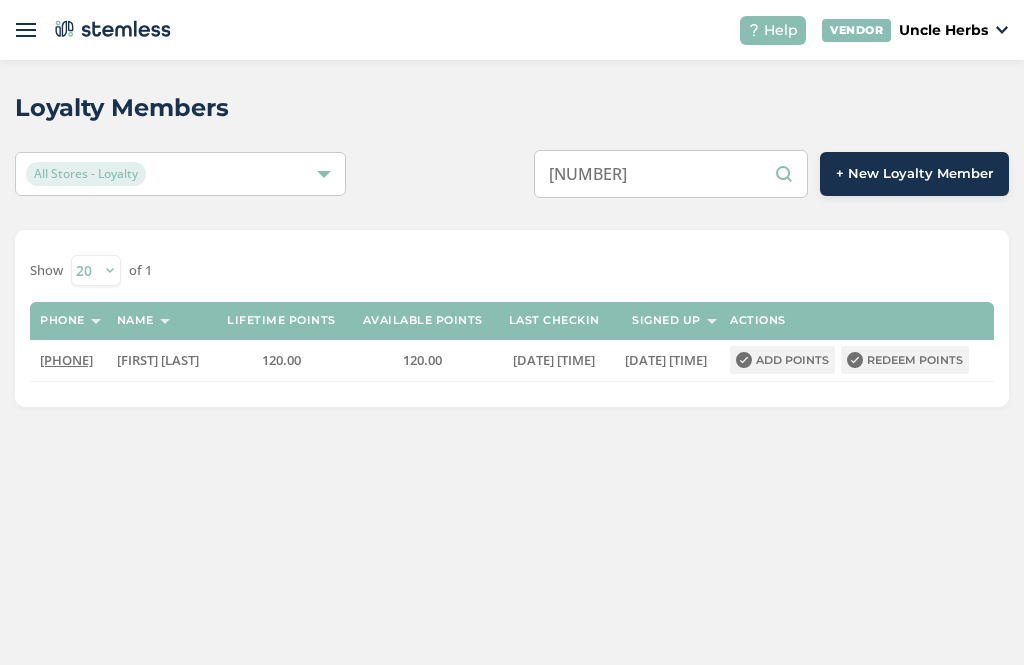 type on "9" 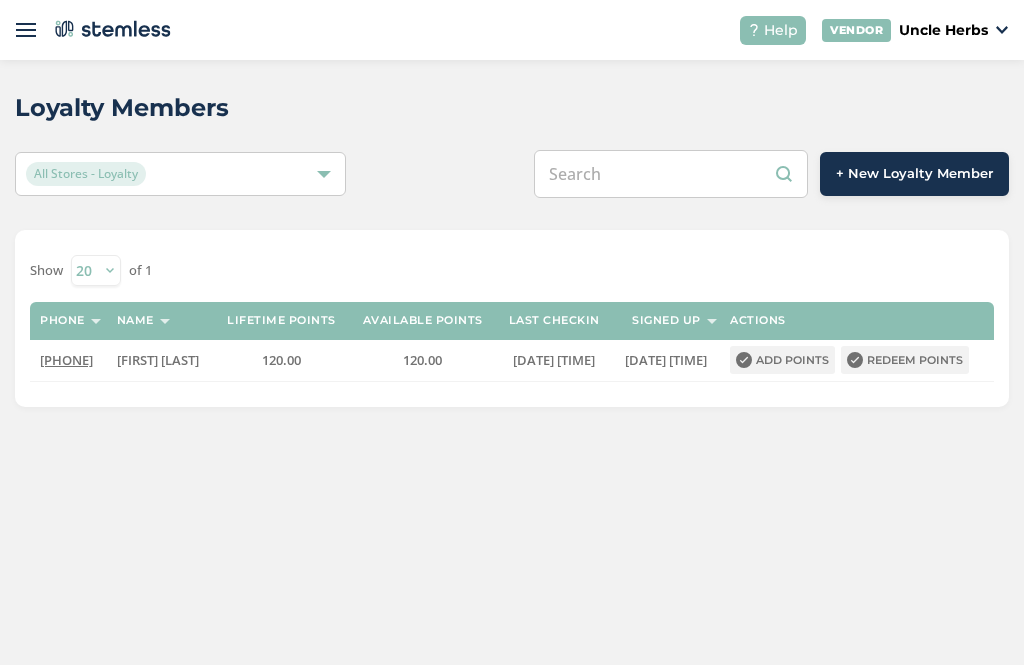 click at bounding box center (671, 174) 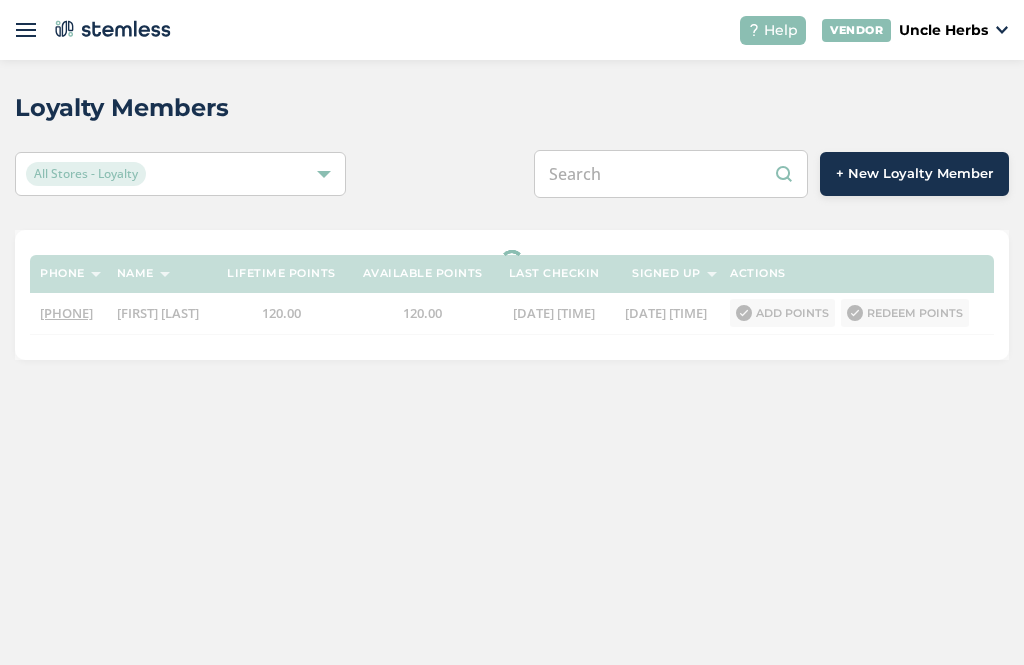 paste on "[PHONE]" 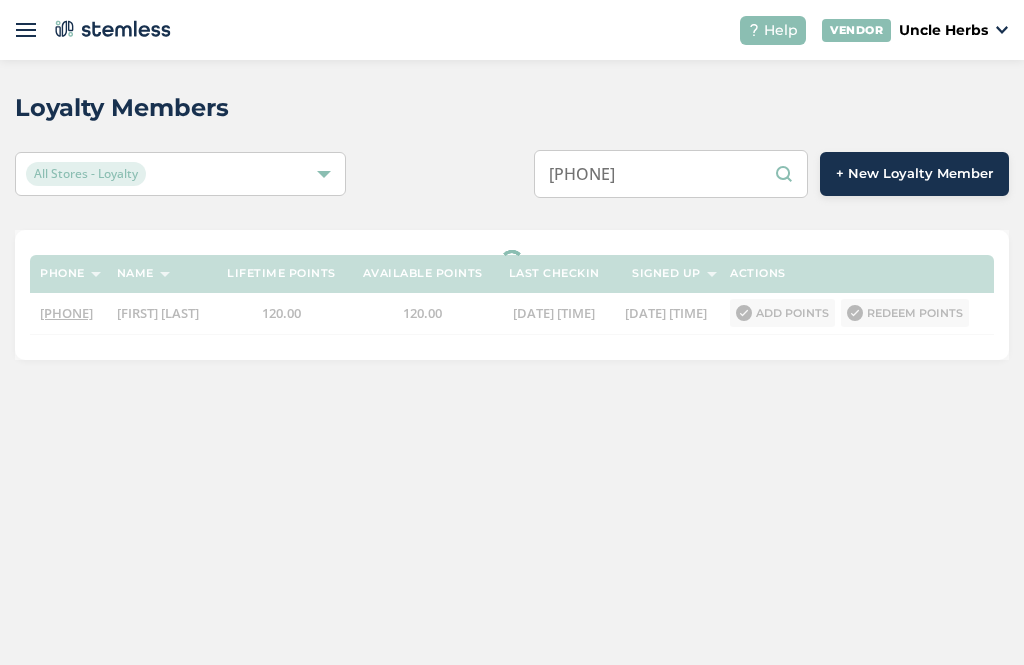 type on "[PHONE]" 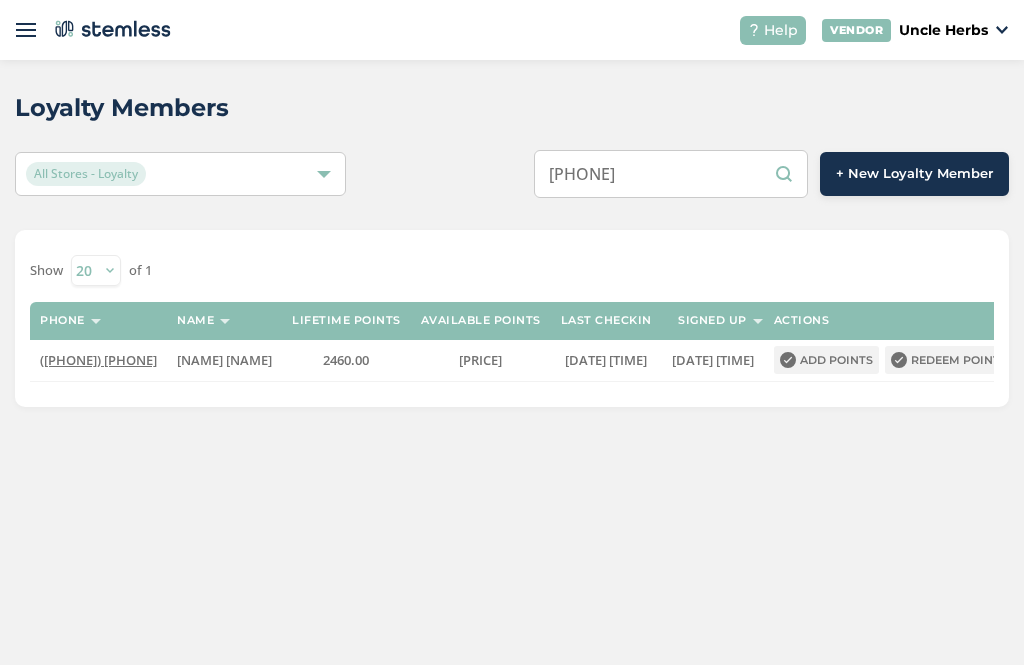 click on "Redeem points" at bounding box center [949, 360] 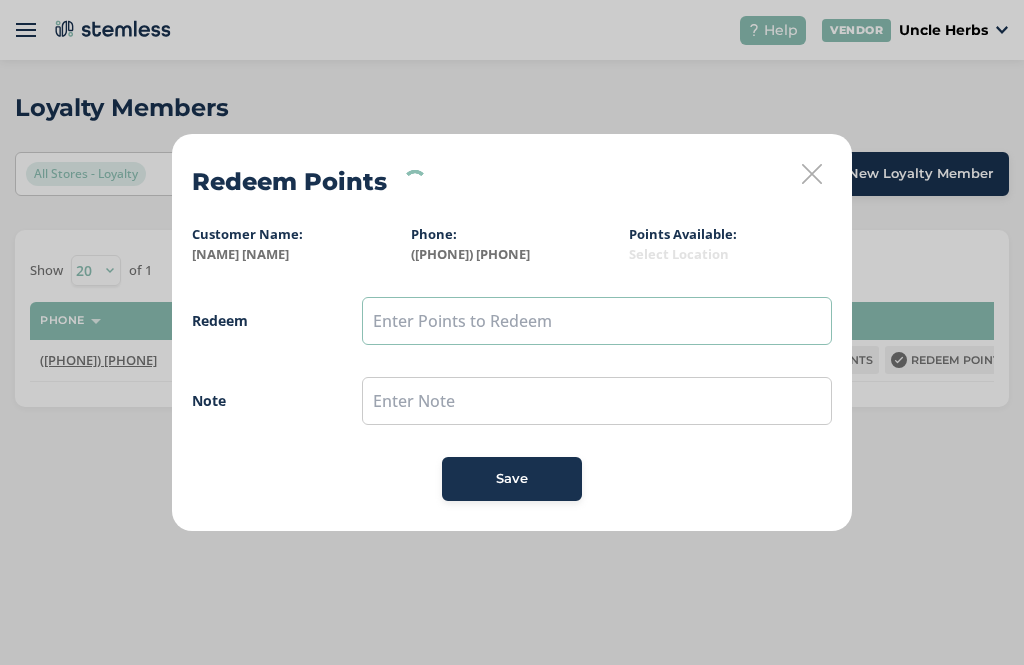 click at bounding box center (597, 321) 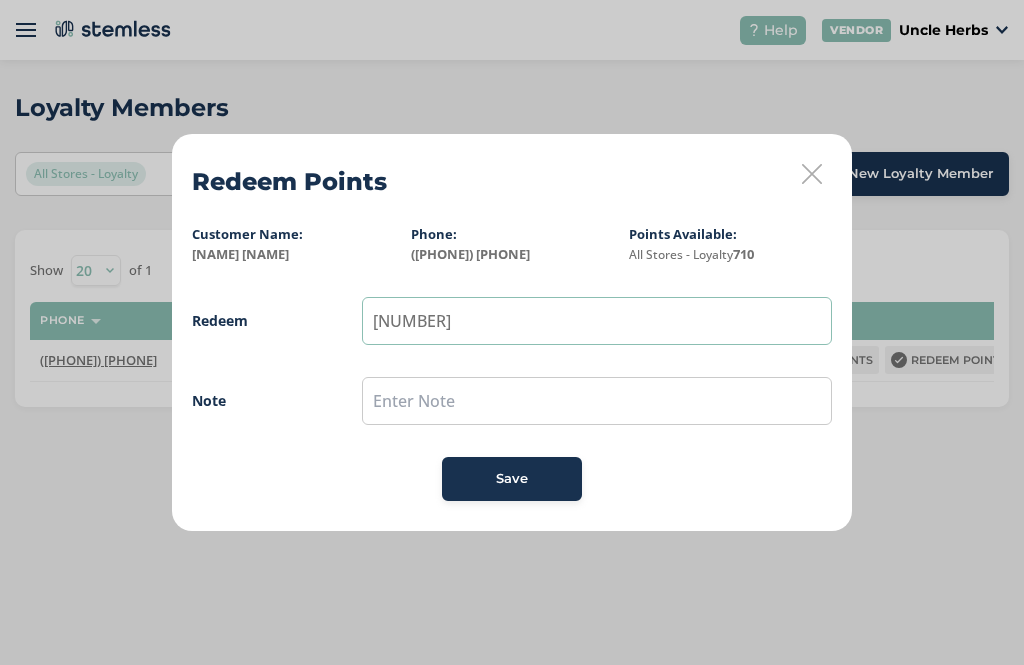 type on "[NUMBER]" 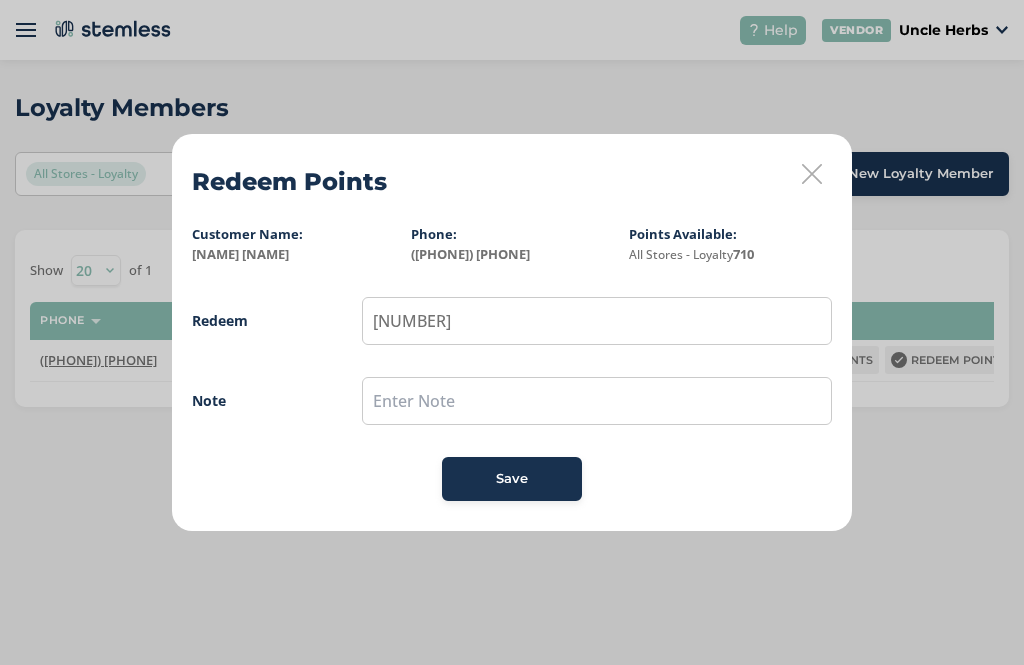 click on "Save" at bounding box center [512, 479] 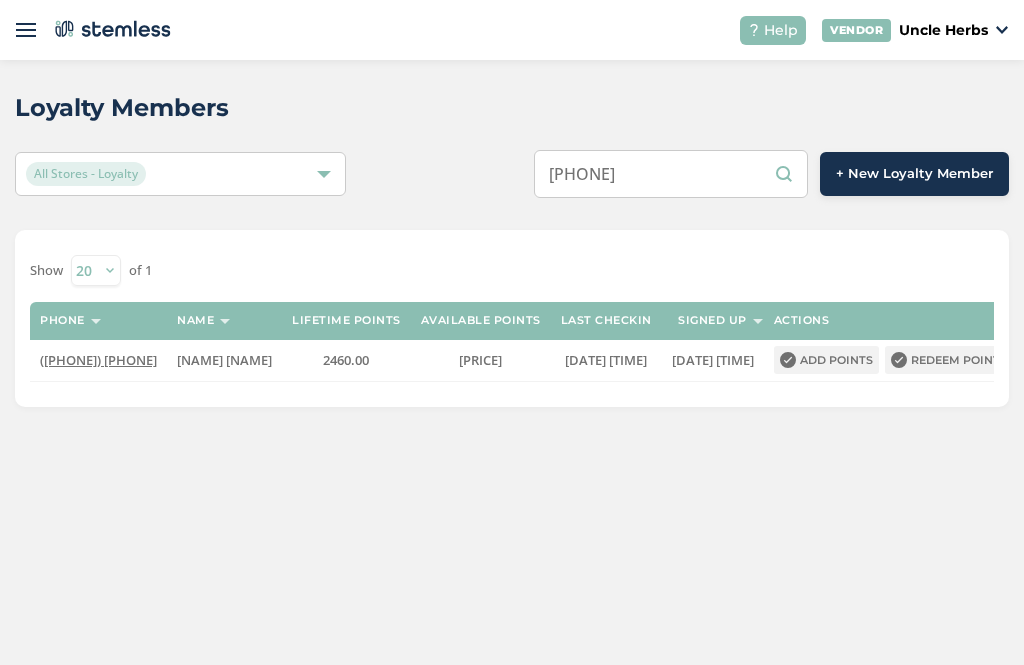 click on "[PHONE]" at bounding box center (671, 174) 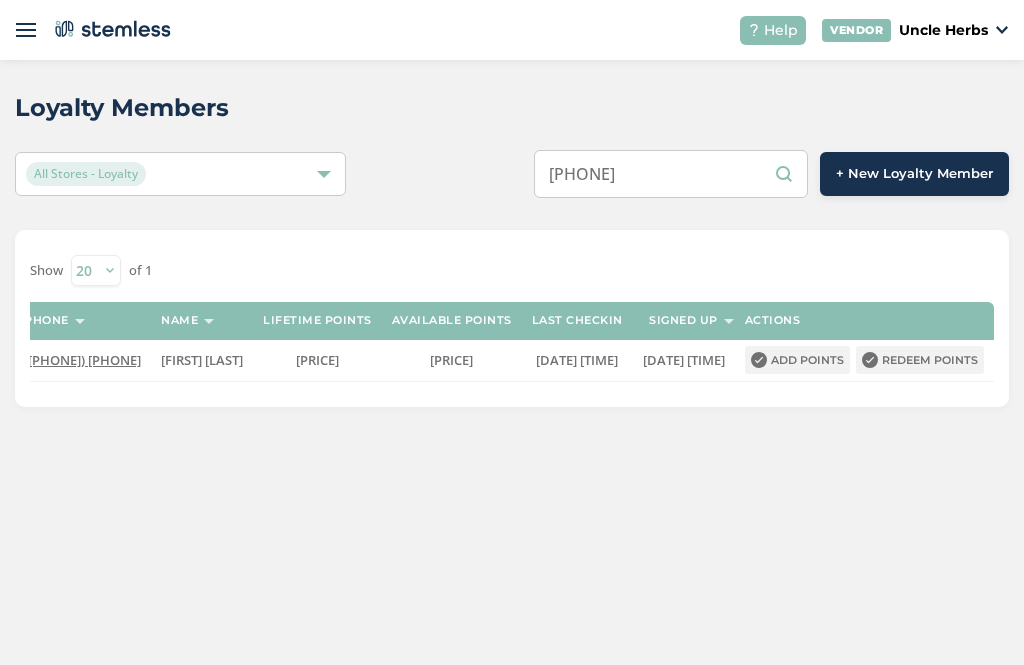 scroll, scrollTop: 0, scrollLeft: 94, axis: horizontal 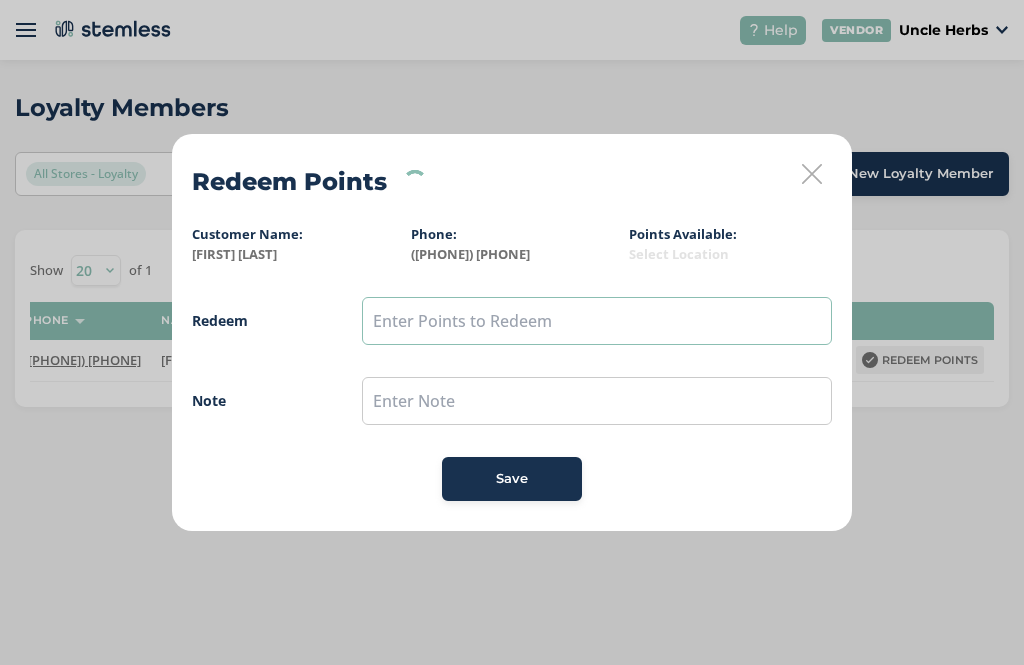 click at bounding box center [597, 321] 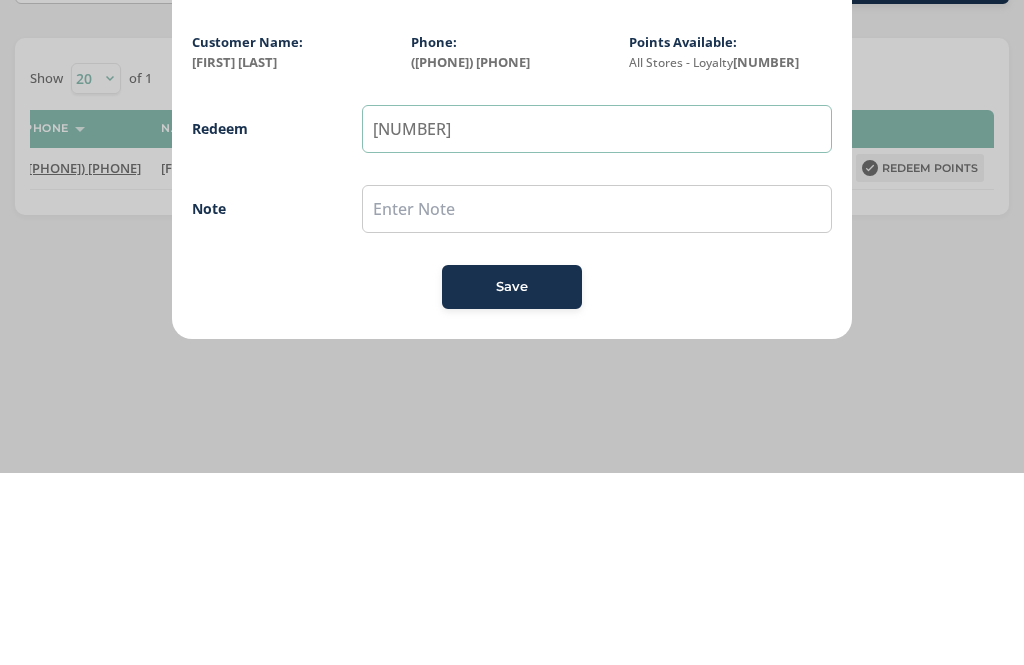 type on "[NUMBER]" 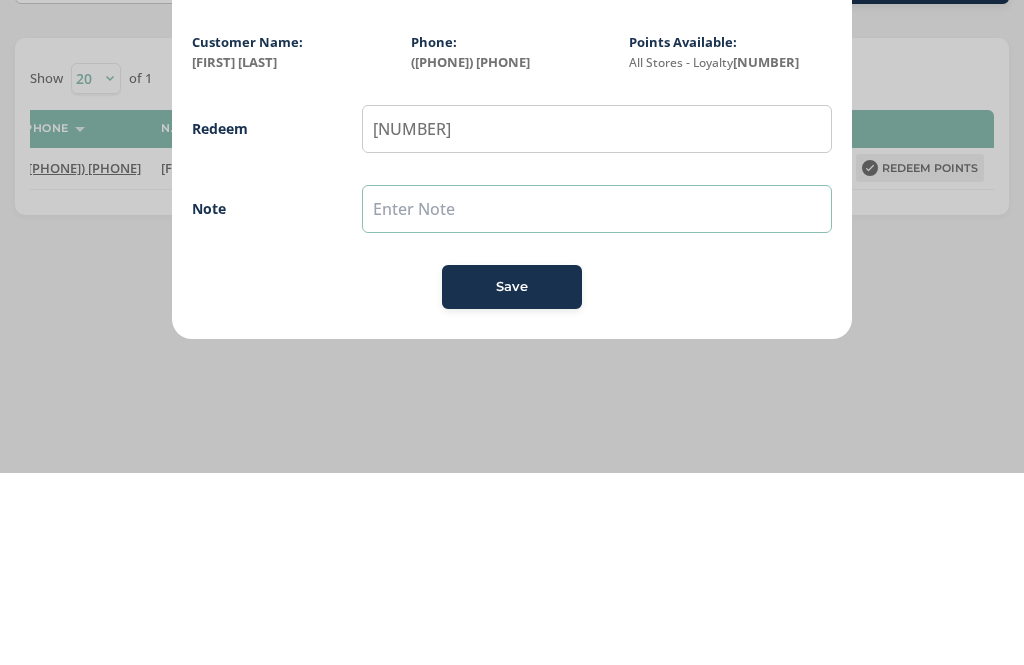 click at bounding box center [597, 401] 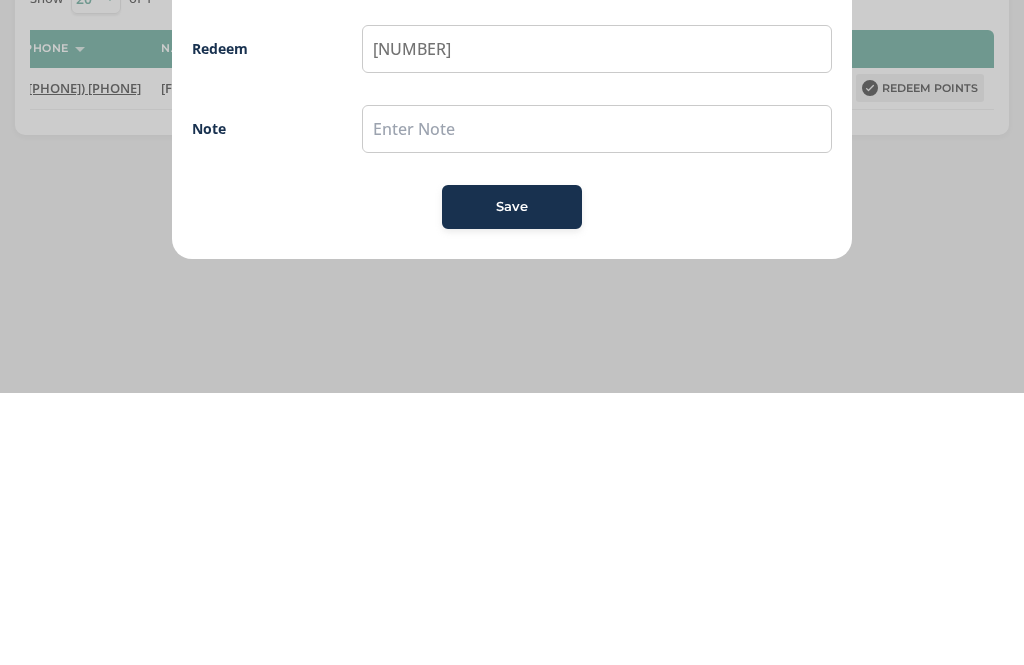 click on "Save" at bounding box center [512, 479] 